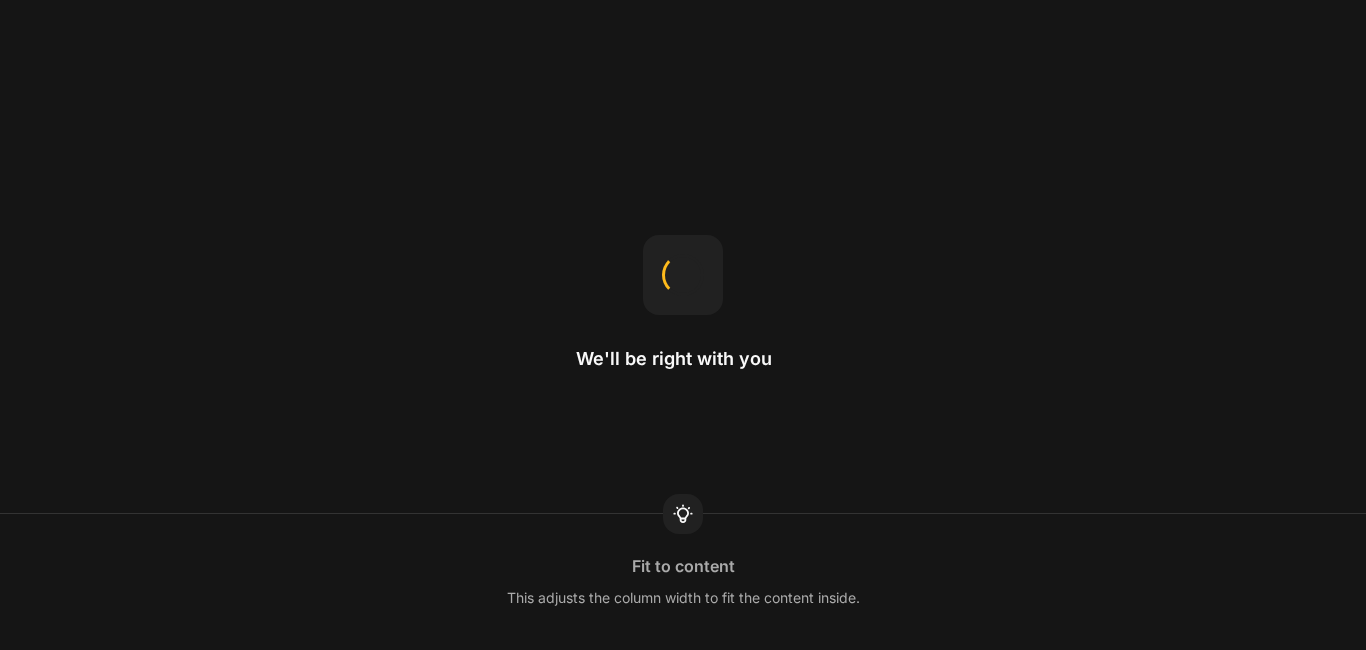 scroll, scrollTop: 0, scrollLeft: 0, axis: both 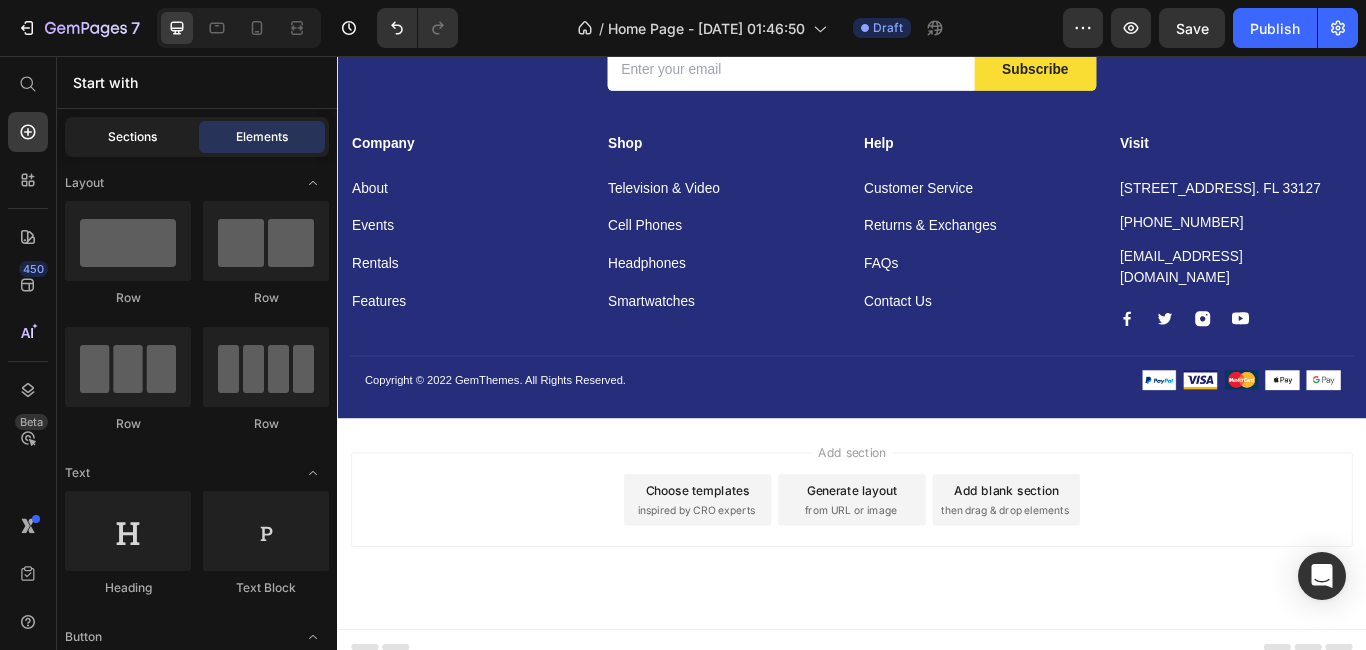 click on "Sections" at bounding box center [132, 137] 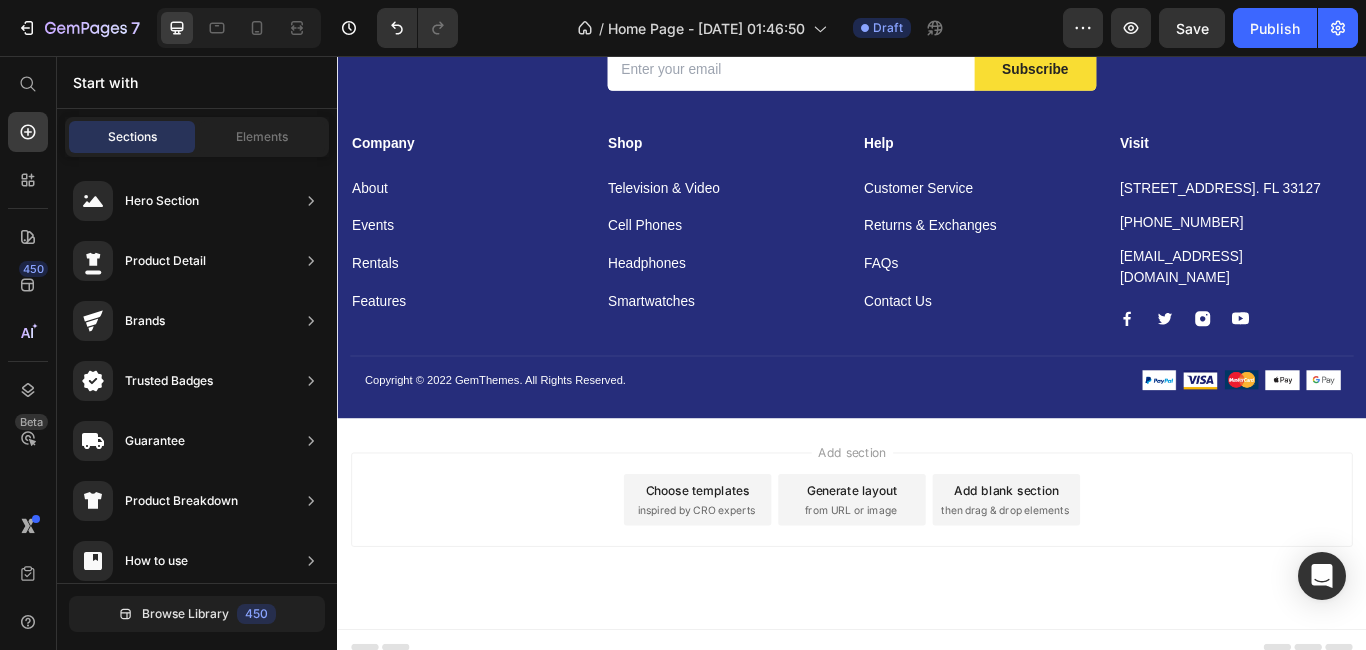 click on "Add section Choose templates inspired by CRO experts Generate layout from URL or image Add blank section then drag & drop elements" at bounding box center [937, 601] 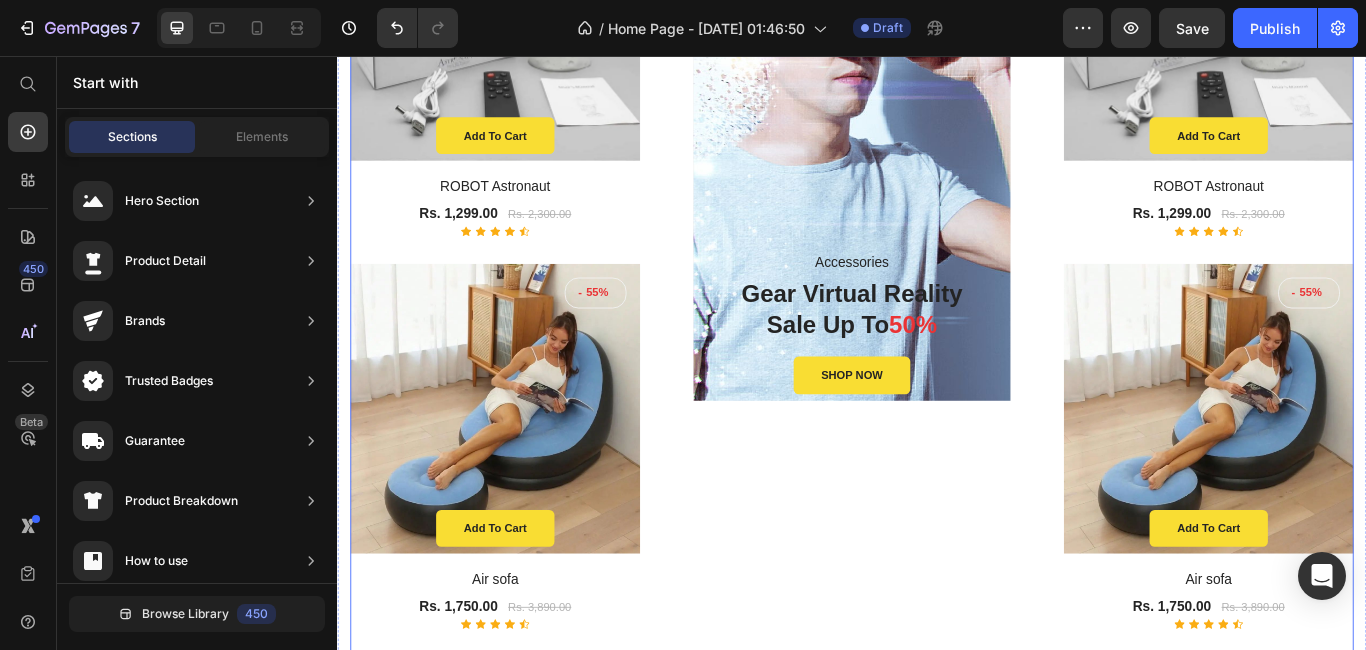 scroll, scrollTop: 1388, scrollLeft: 0, axis: vertical 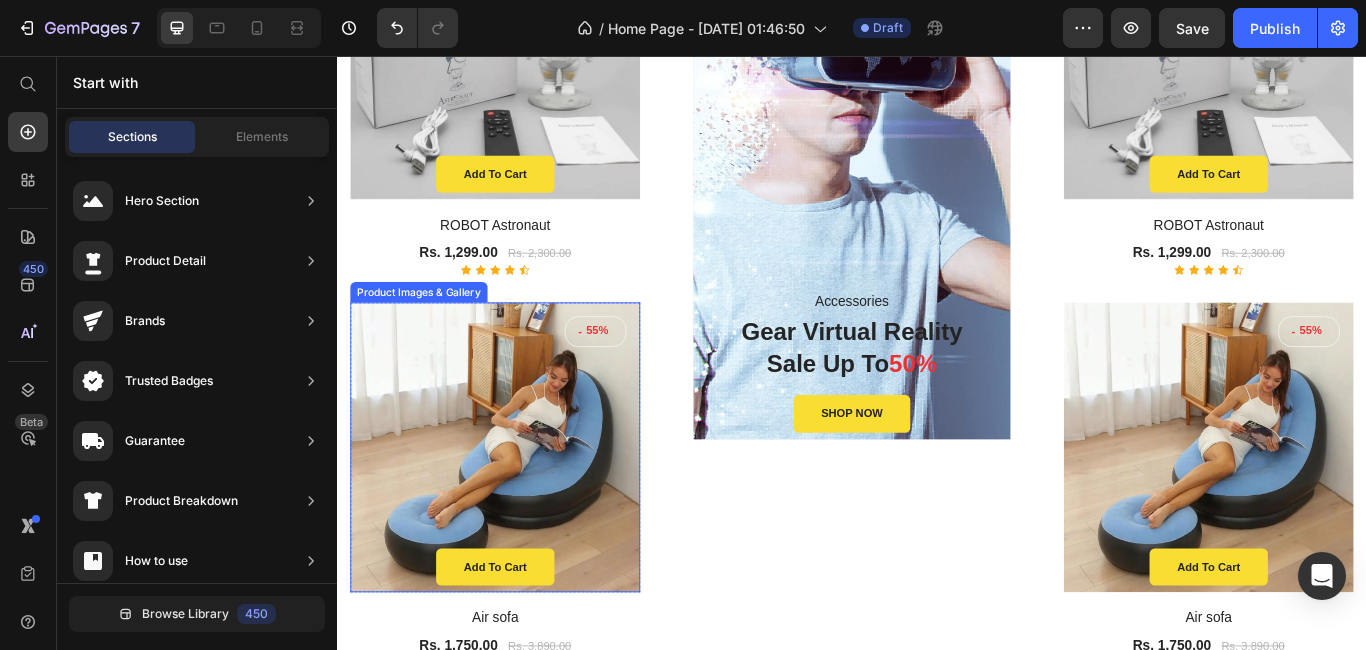 click at bounding box center [521, 512] 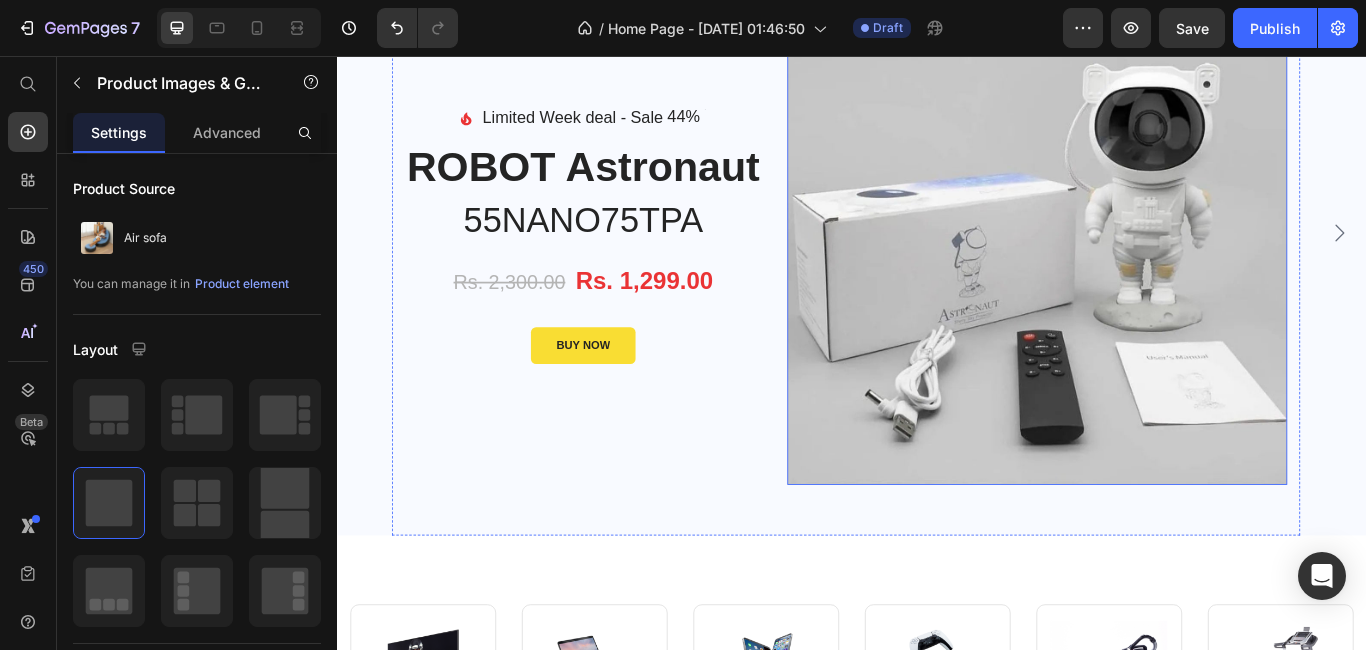 scroll, scrollTop: 0, scrollLeft: 0, axis: both 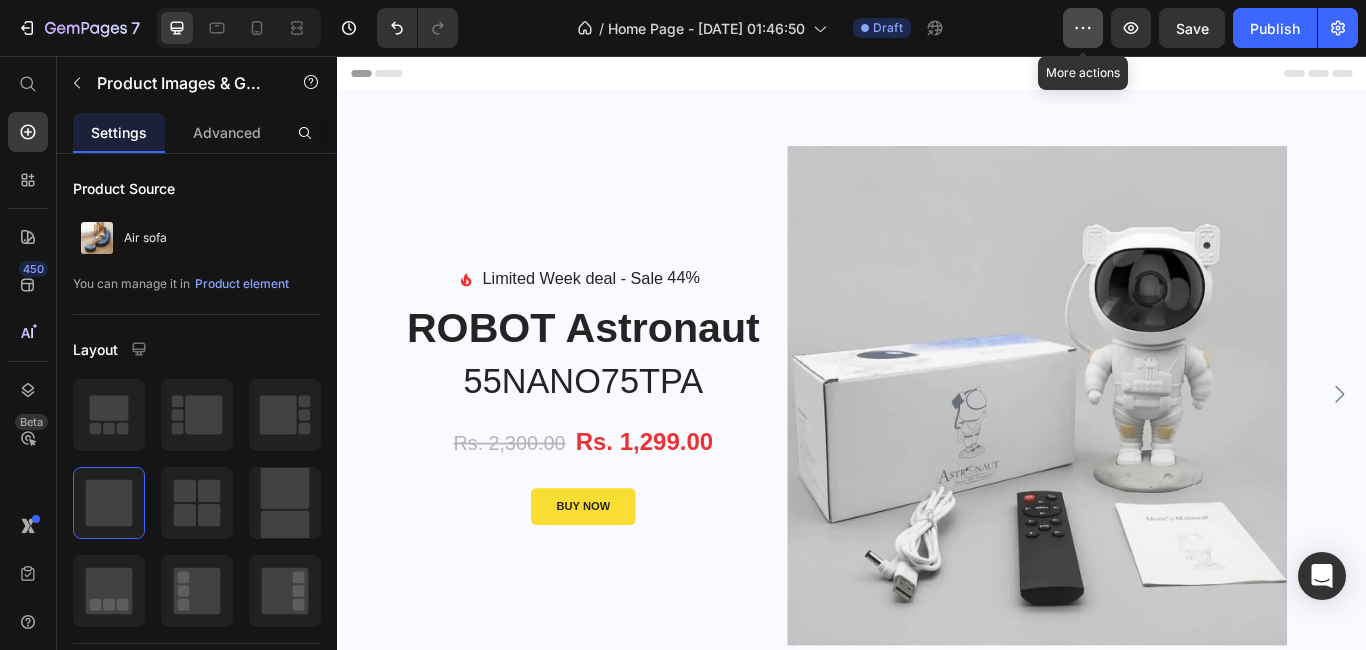 click 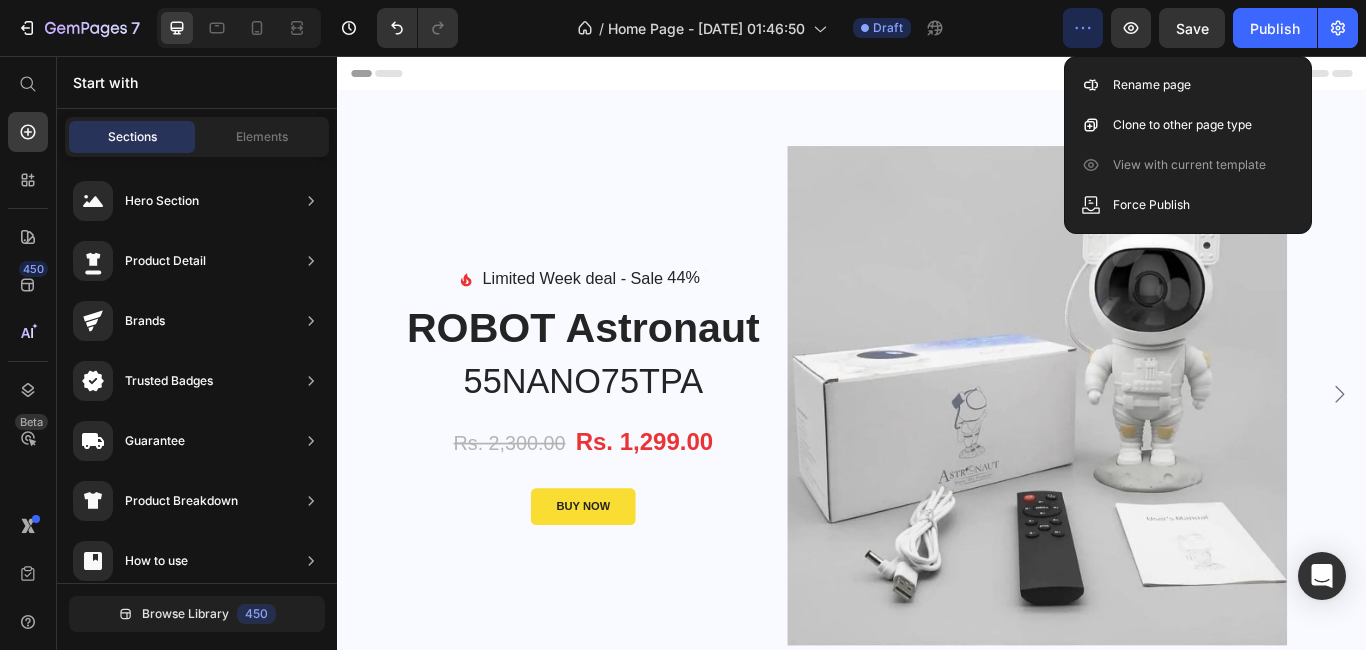 click on "Header" at bounding box center [937, 76] 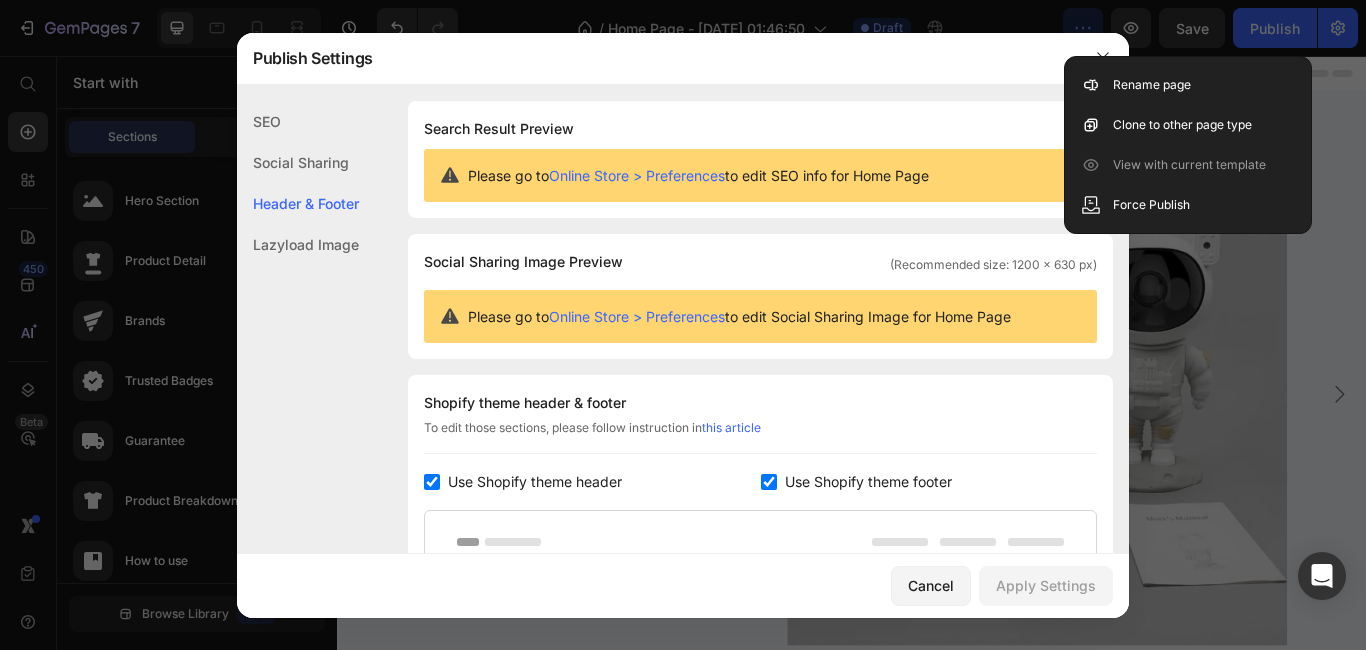 scroll, scrollTop: 270, scrollLeft: 0, axis: vertical 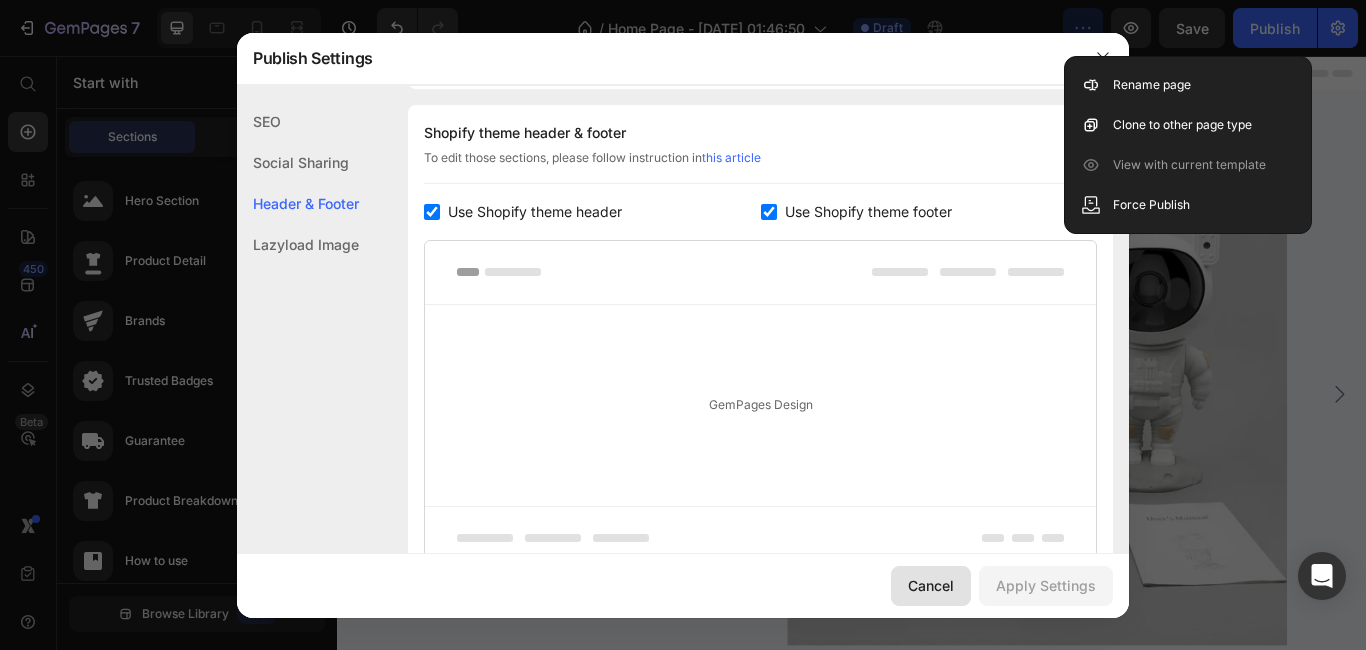 click on "Cancel" at bounding box center (931, 585) 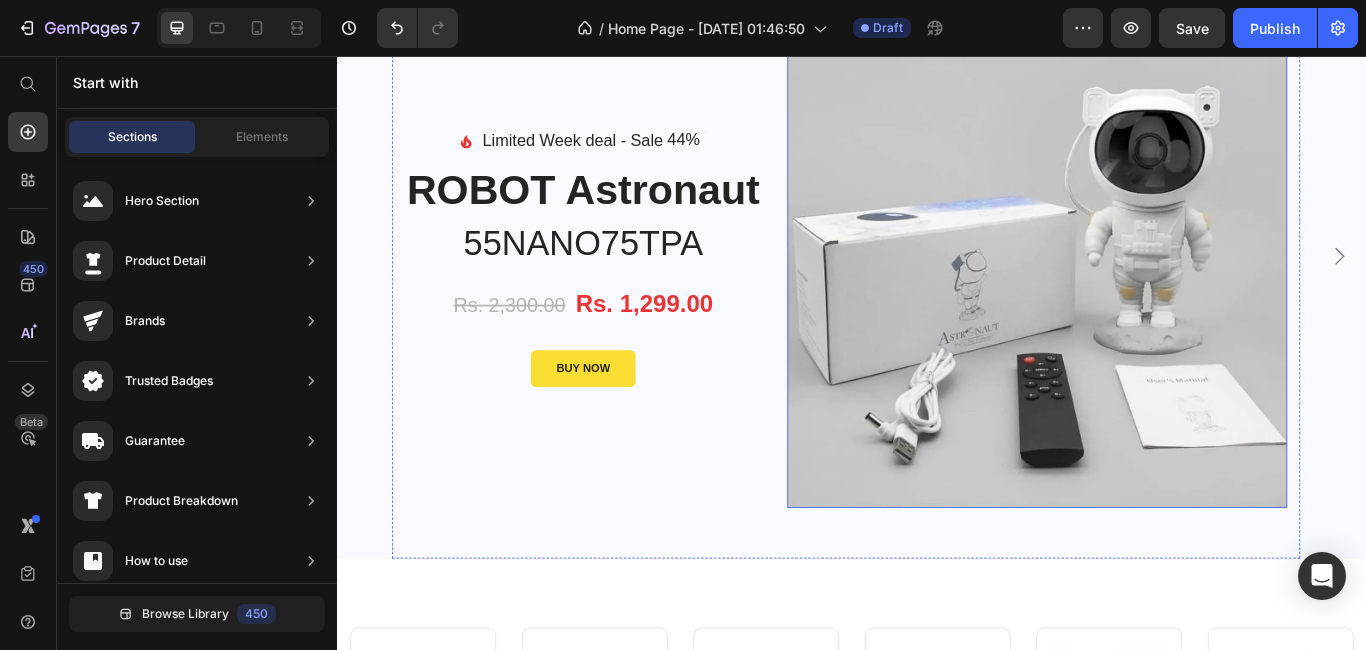 scroll, scrollTop: 200, scrollLeft: 0, axis: vertical 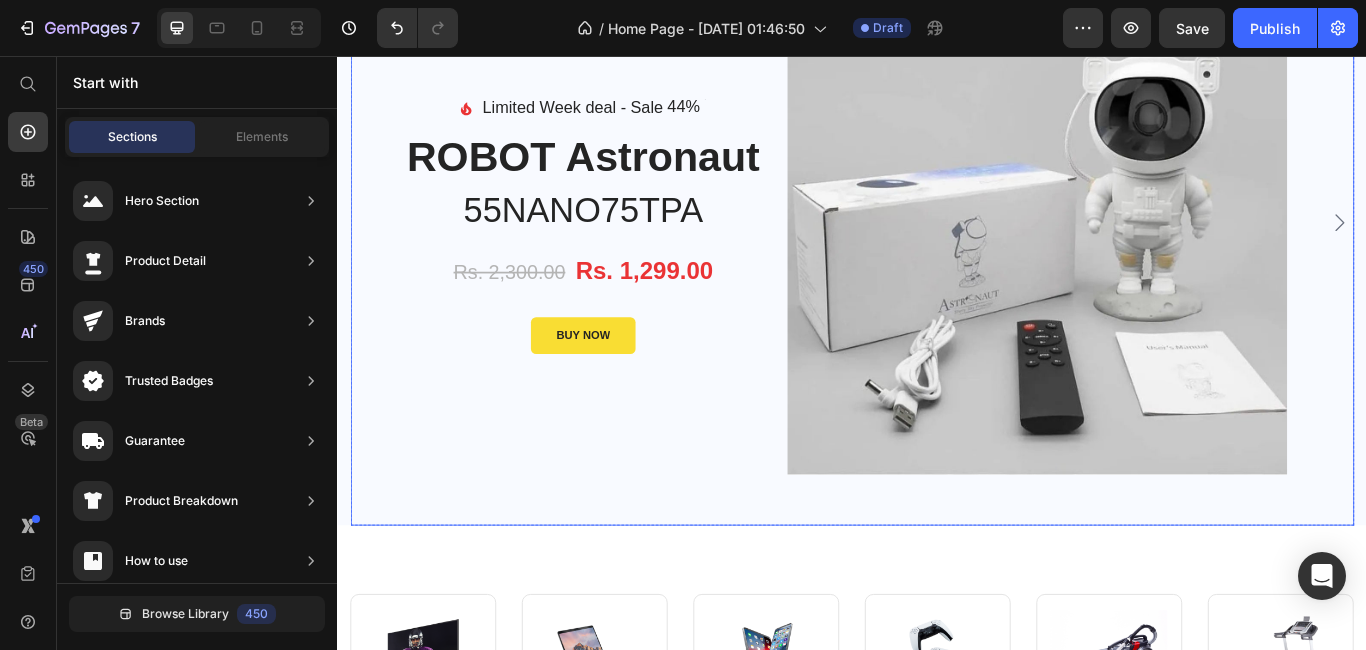 click 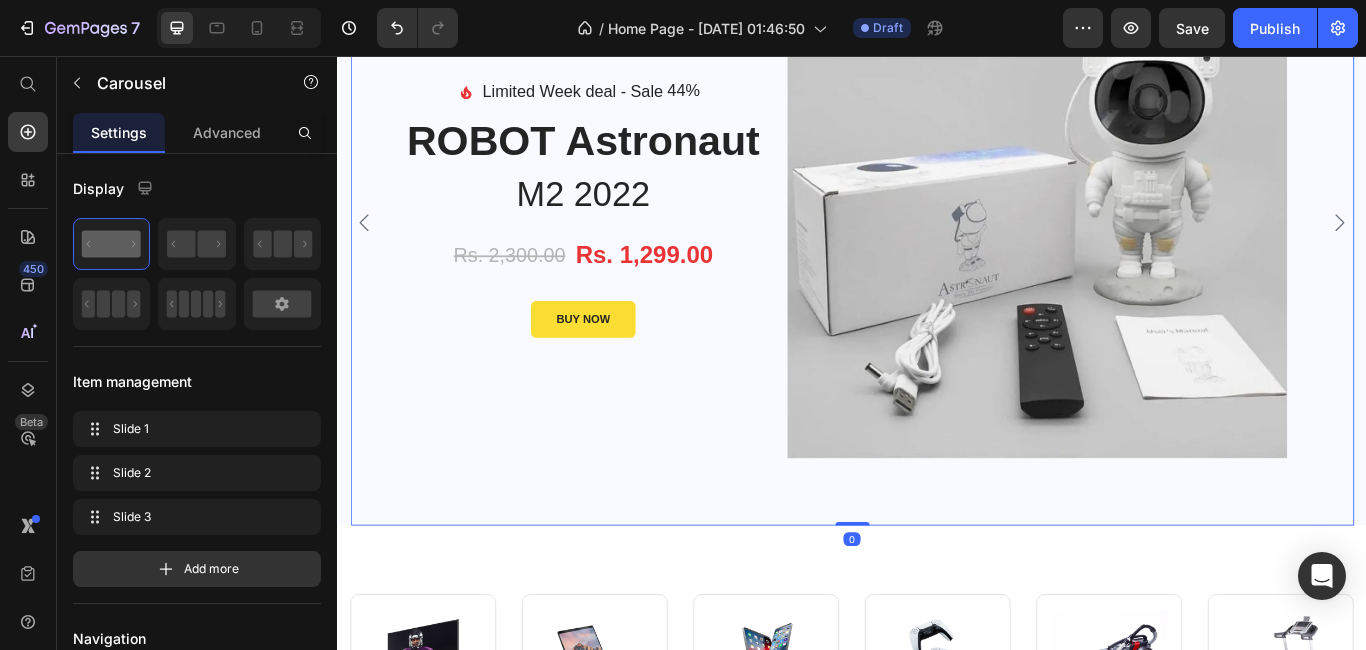 click 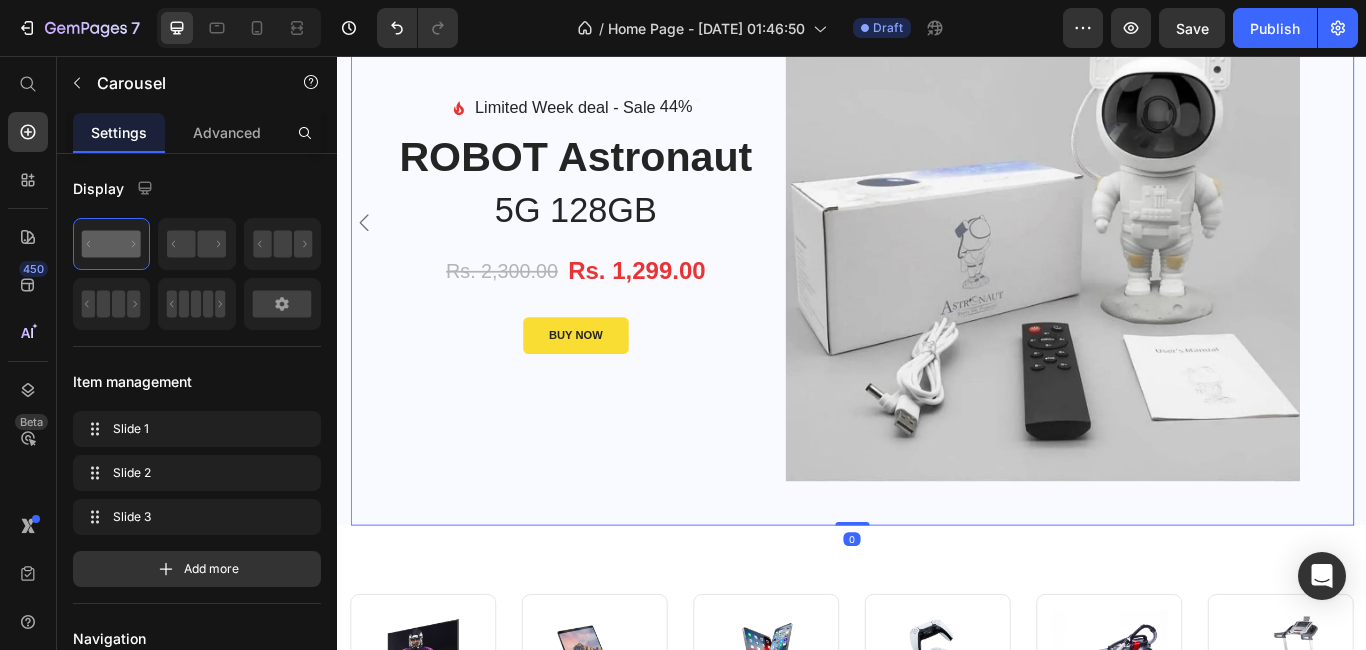 click on "Image Limited Week deal -  Text block Sale 44% Product Tag Row Icon List ROBOT Astronaut Product Title 55NANO75TPA Heading Rs. 2,300.00 Product Price Rs. 1,299.00 Product Price Row BUY NOW Product Cart Button Product Images & Gallery Product Image Limited Week deal -  Text block Sale 44% Product Tag Row Icon List ROBOT Astronaut Product Title M2 2022 Heading Rs. 2,300.00 Product Price Rs. 1,299.00 Product Price Row BUY NOW Product Cart Button Product Images & Gallery Product Image Limited Week deal -  Text block Sale 44% Product Tag Row Icon List ROBOT Astronaut Product Title 5G 128GB Heading Rs. 2,300.00 Product Price Rs. 1,299.00 Product Price Row BUY NOW Product Cart Button Product Images & Gallery Product" at bounding box center (937, 250) 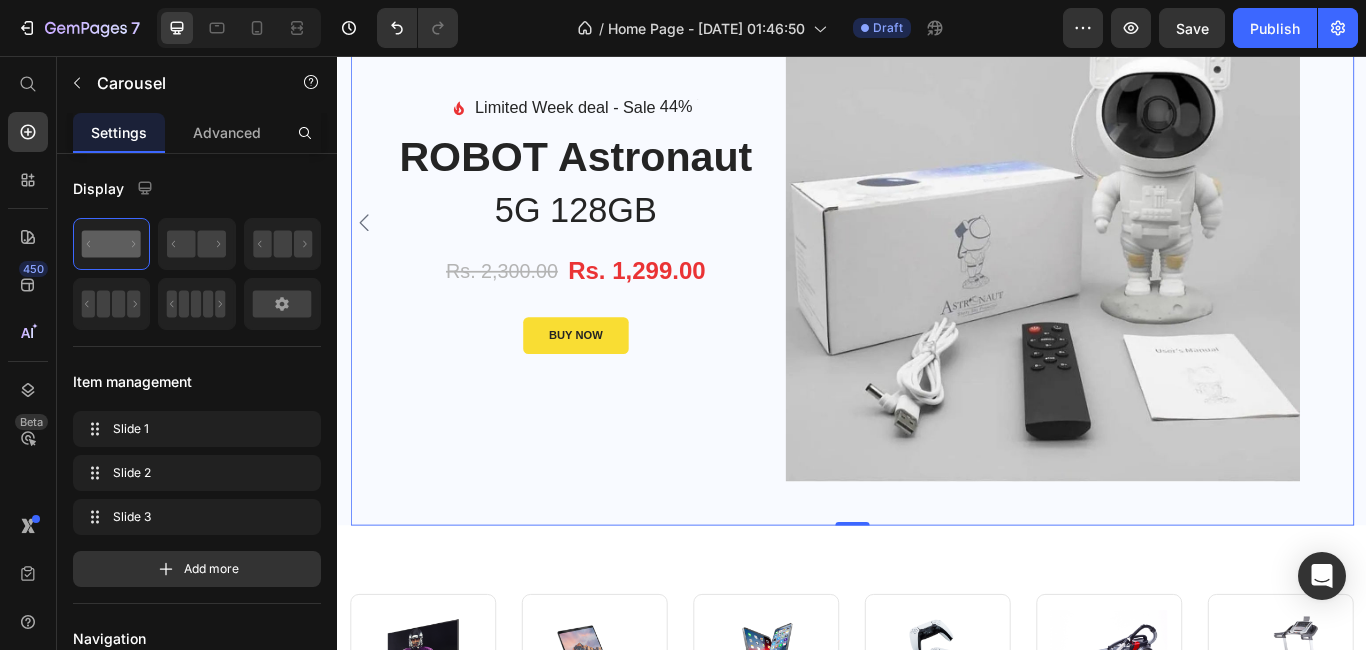 click 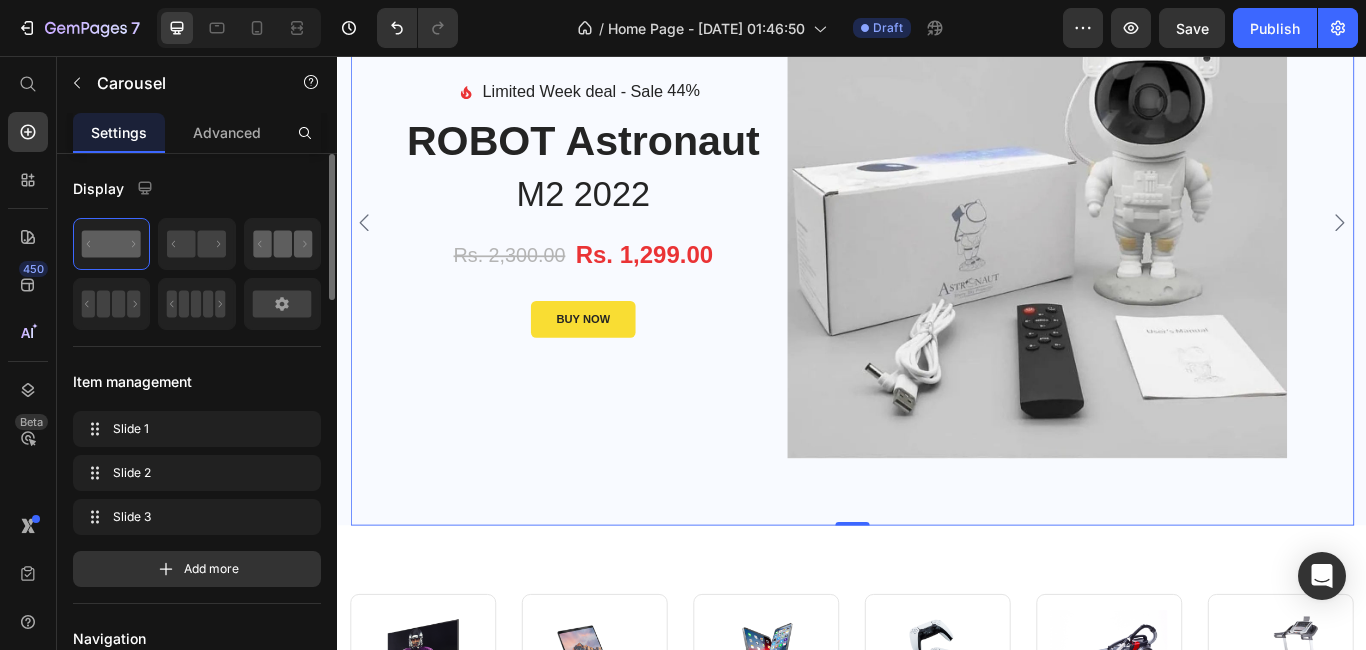 click 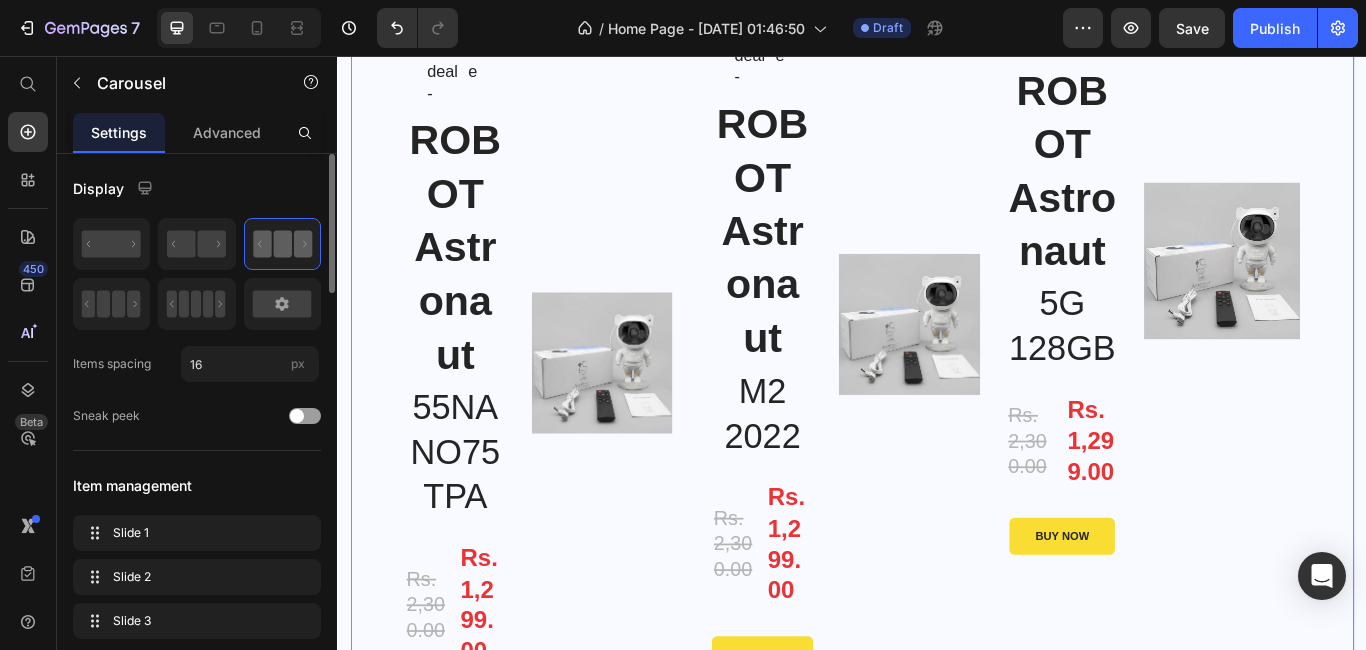 scroll, scrollTop: 361, scrollLeft: 0, axis: vertical 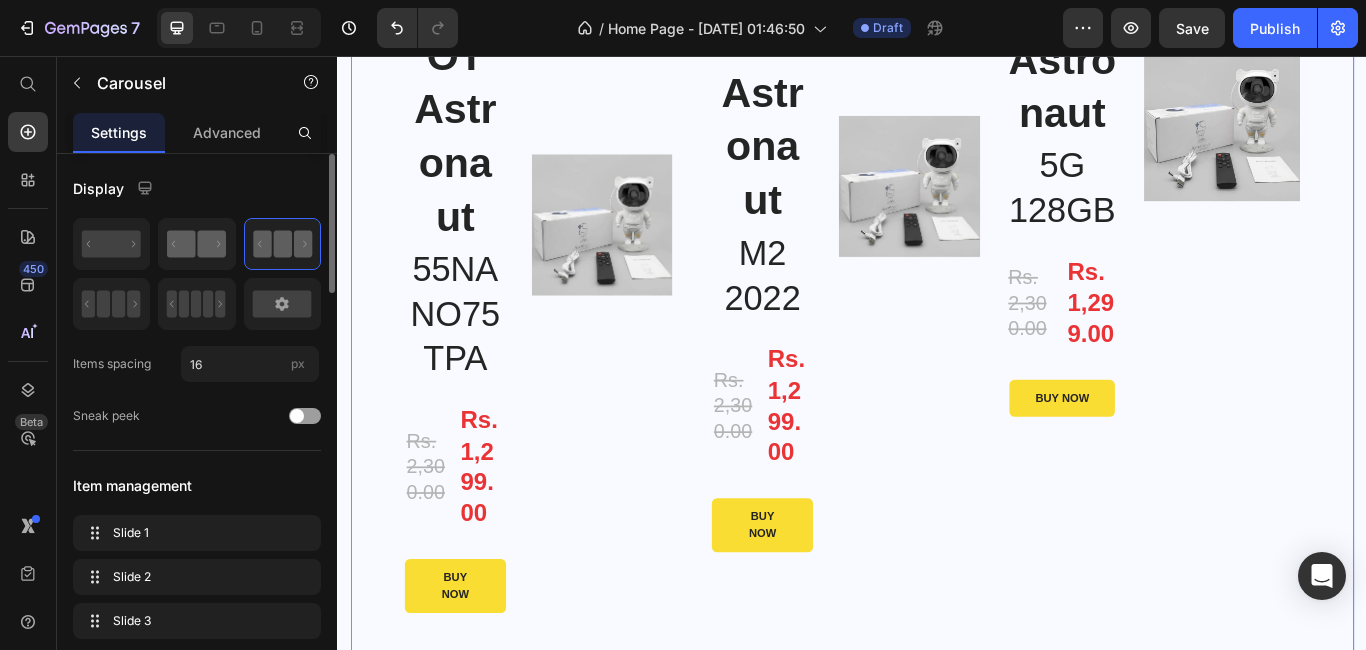 click 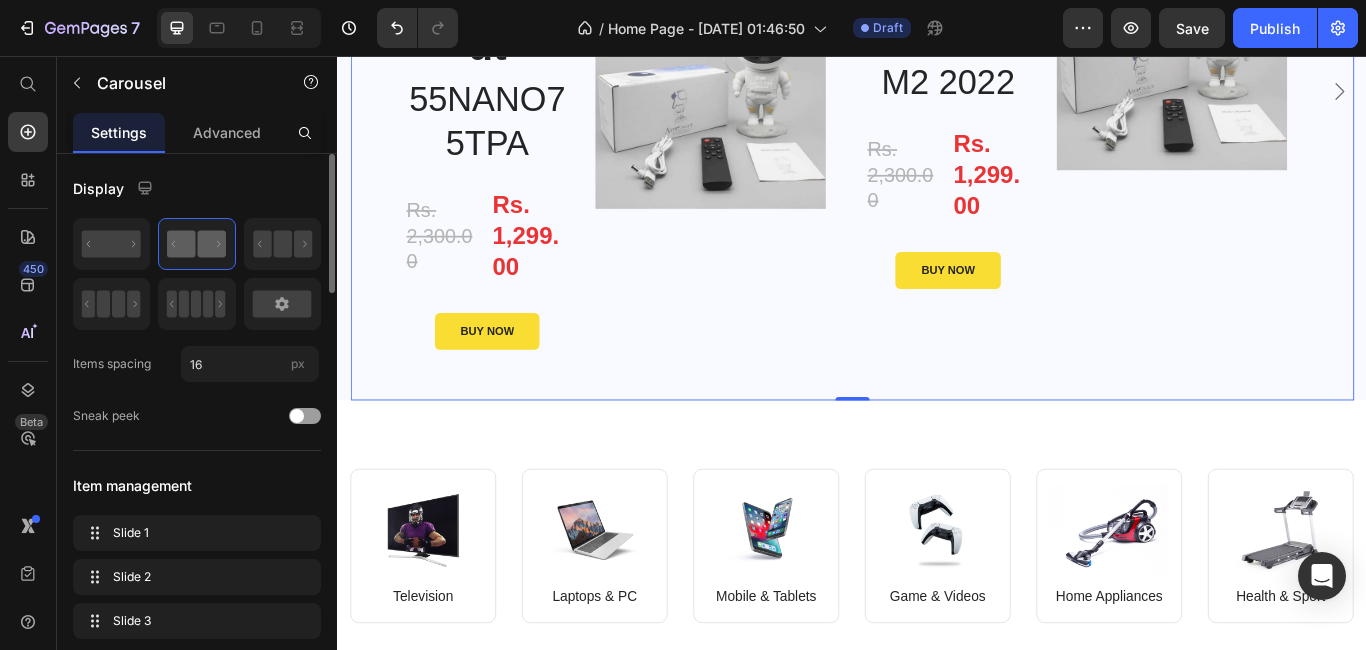 scroll, scrollTop: 208, scrollLeft: 0, axis: vertical 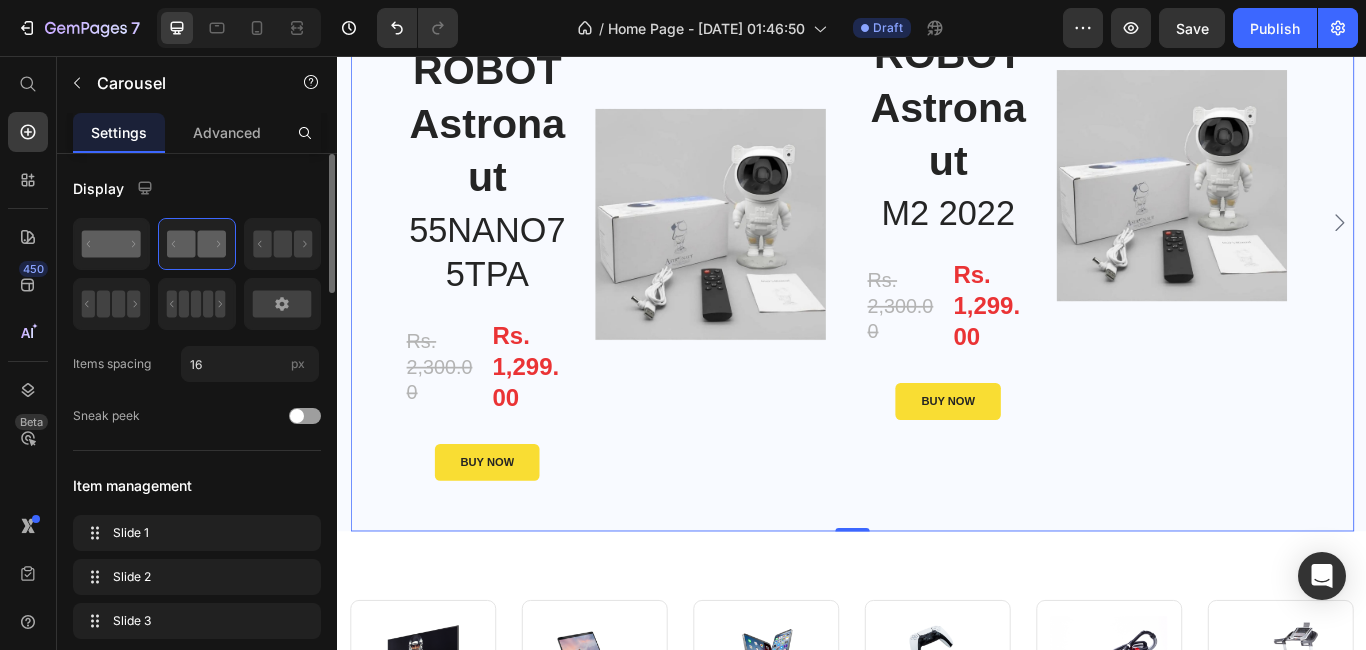 click 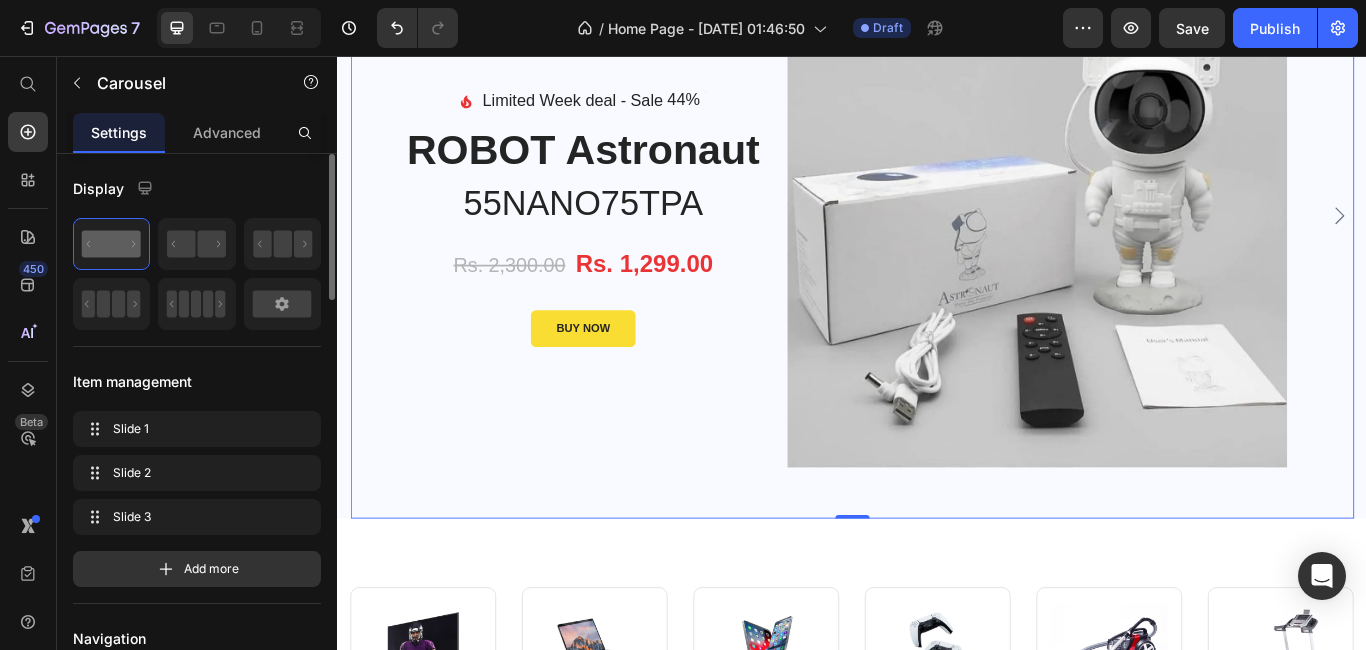 scroll, scrollTop: 200, scrollLeft: 0, axis: vertical 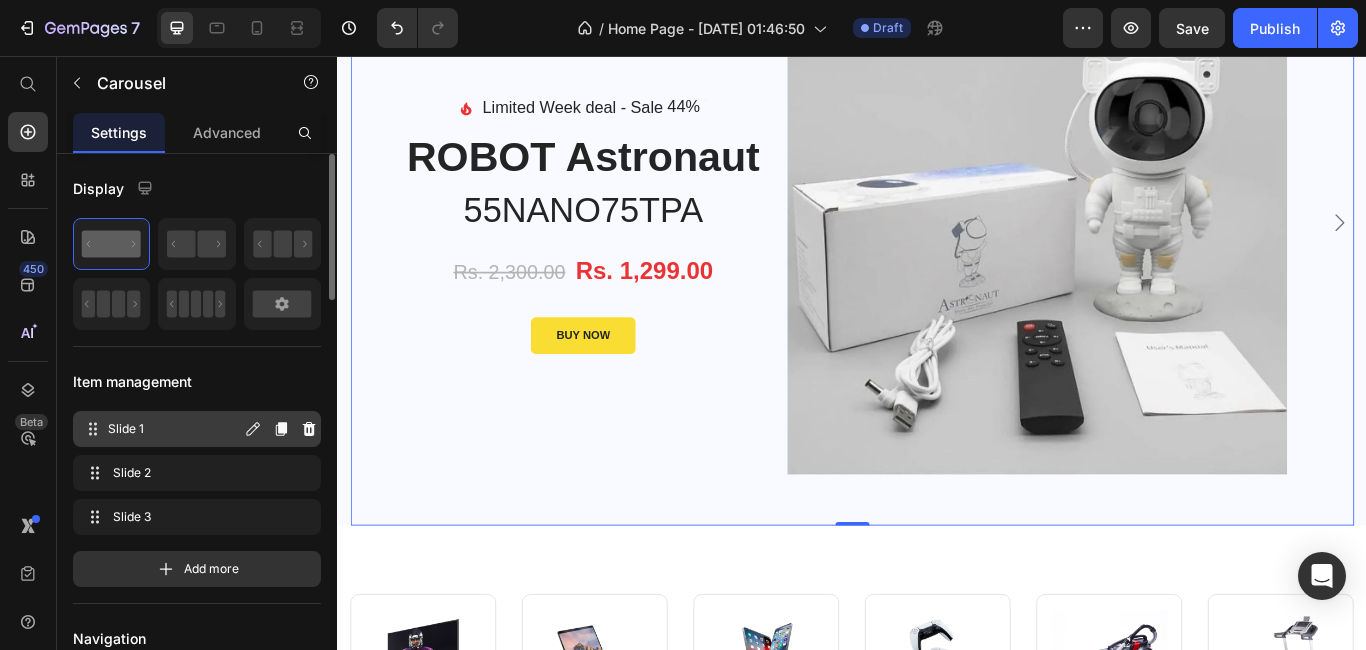 click on "Slide 1" at bounding box center [174, 429] 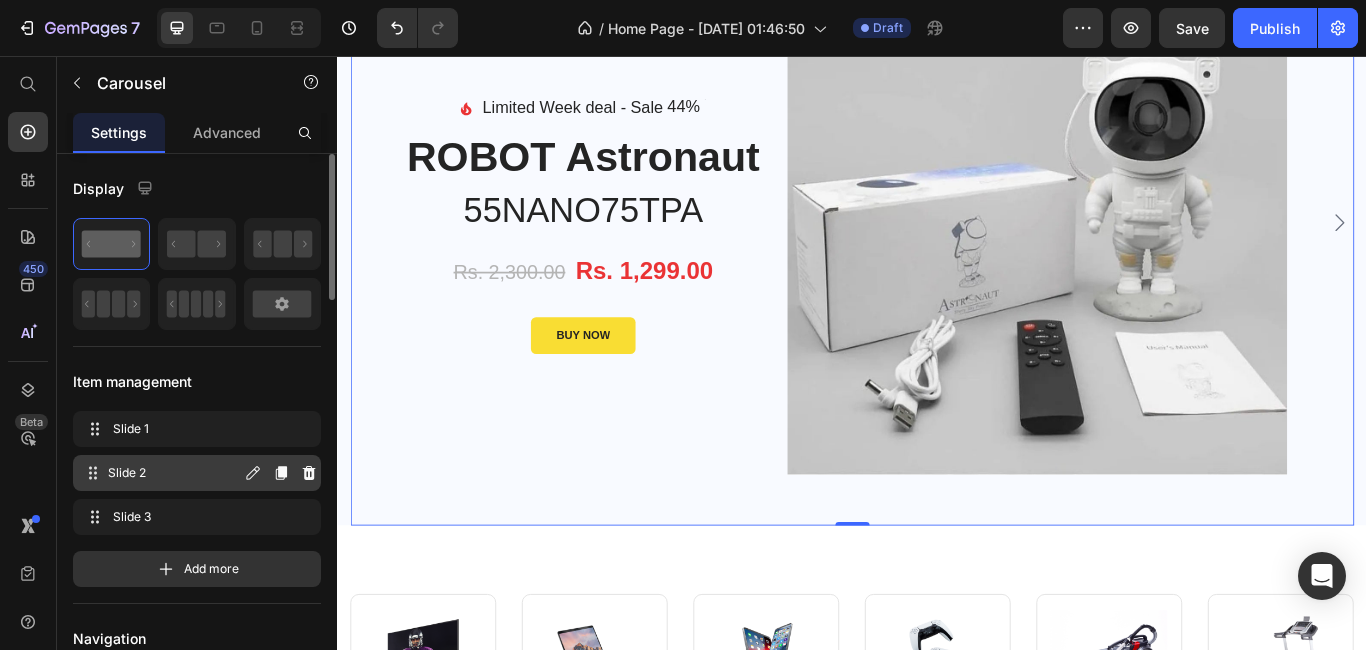 click on "Slide 2 Slide 2" at bounding box center [161, 473] 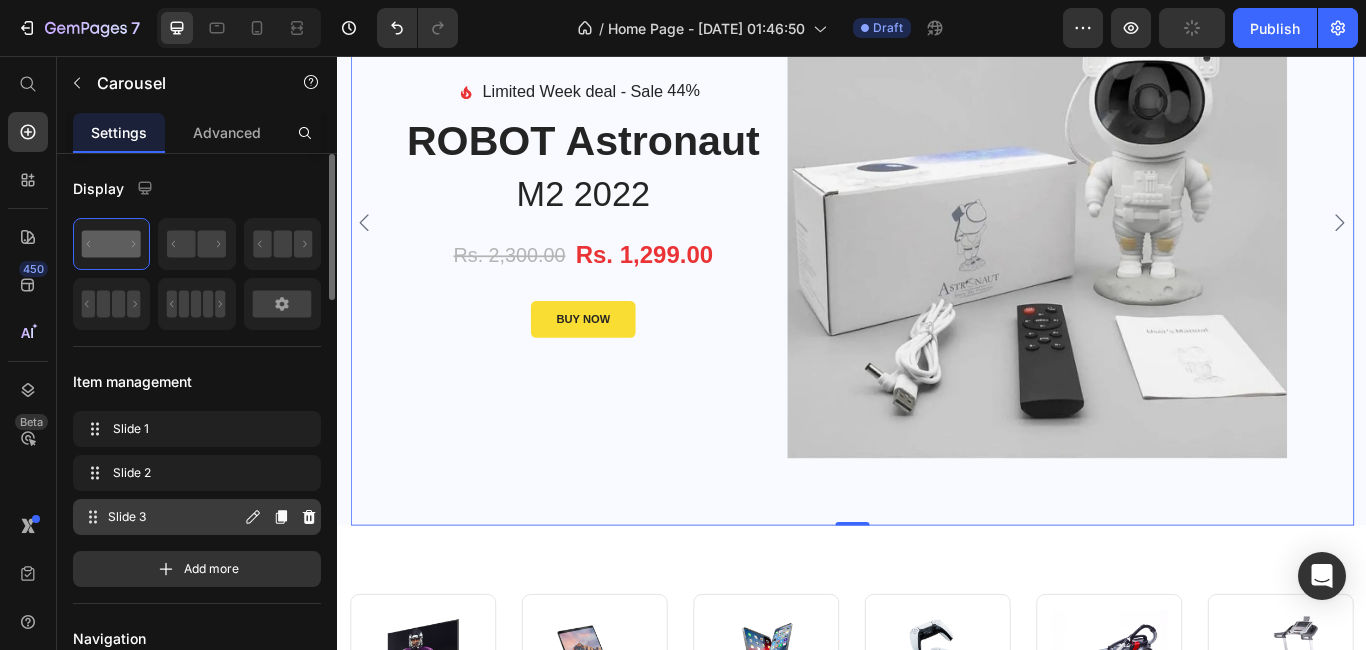 click on "Slide 3 Slide 3" at bounding box center [197, 517] 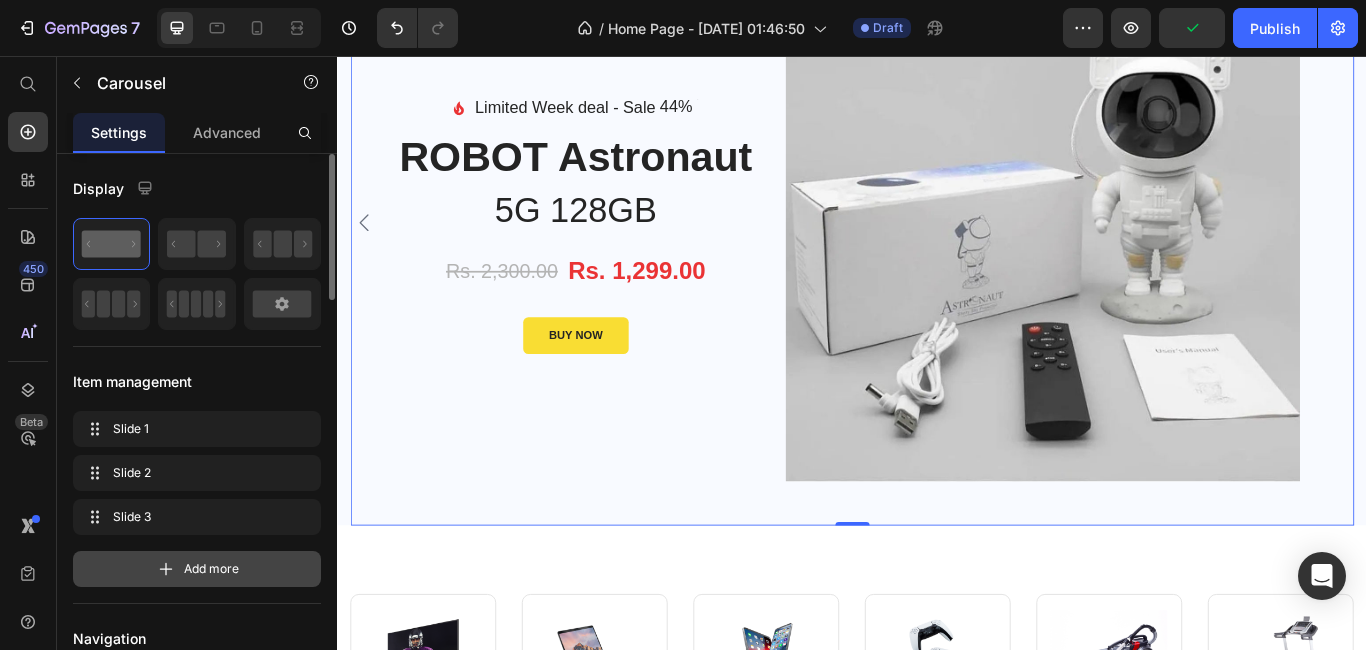 click on "Add more" at bounding box center [197, 569] 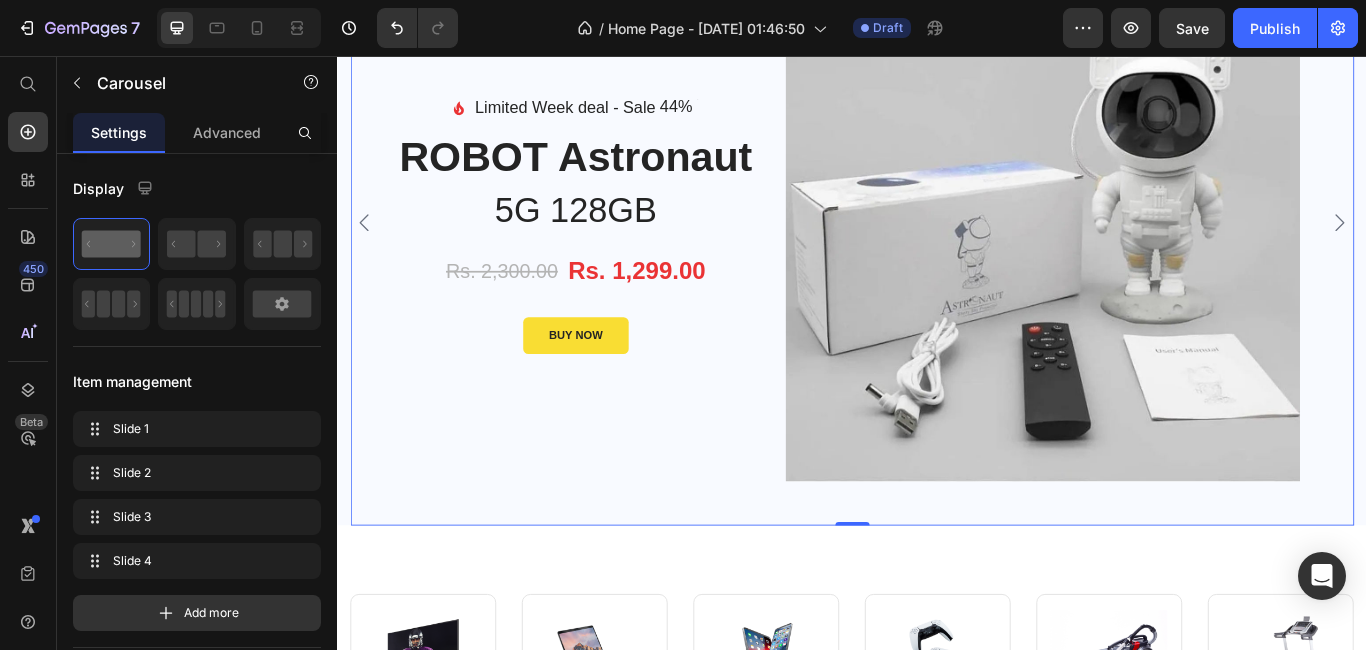 click 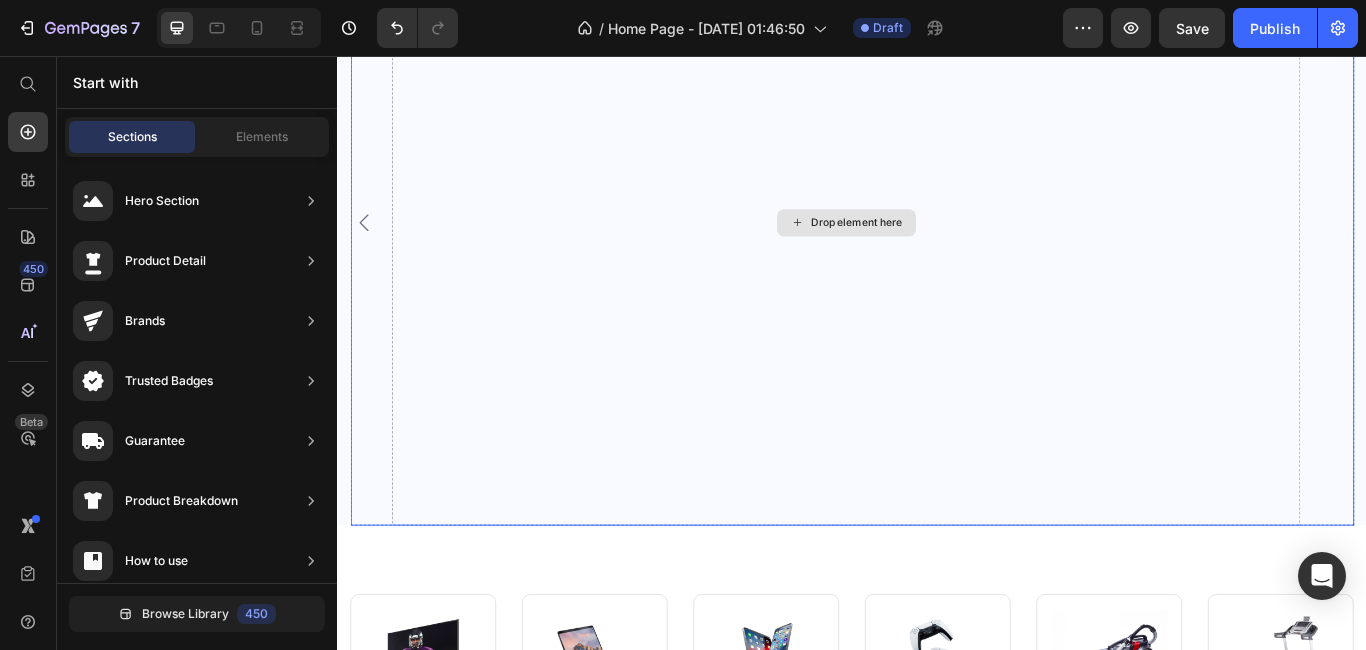 click on "Drop element here" at bounding box center [930, 250] 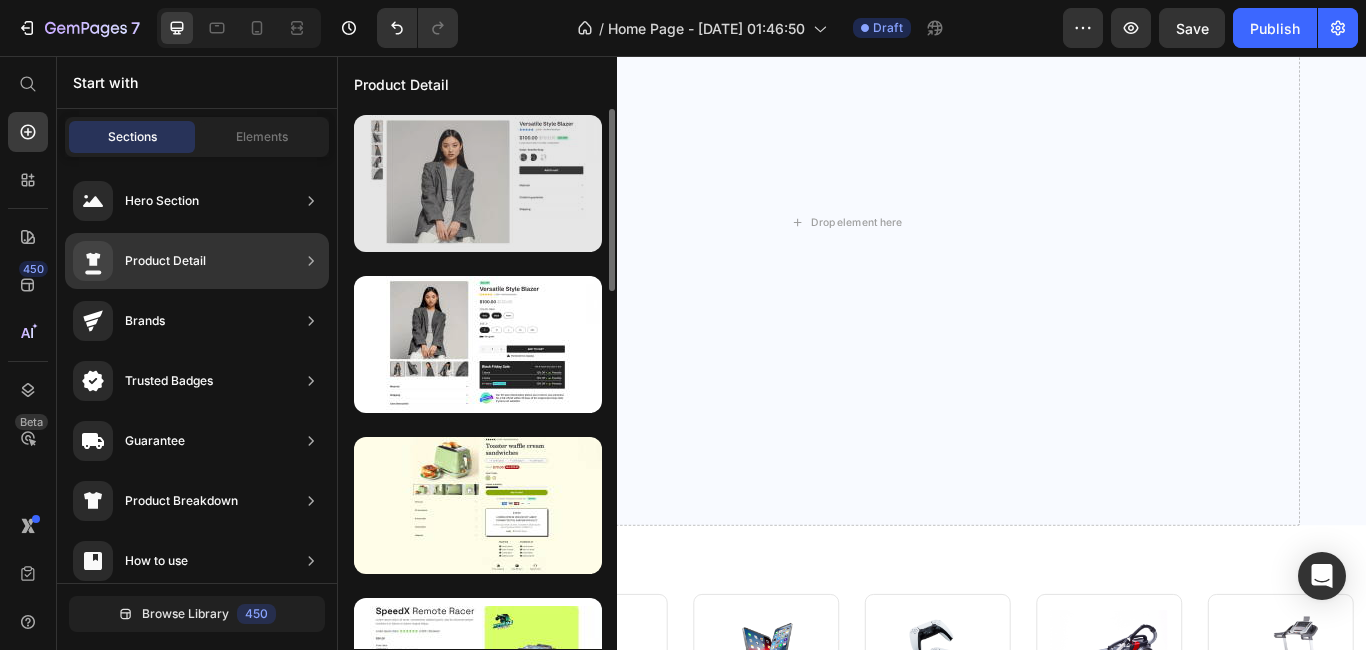 click at bounding box center (478, 183) 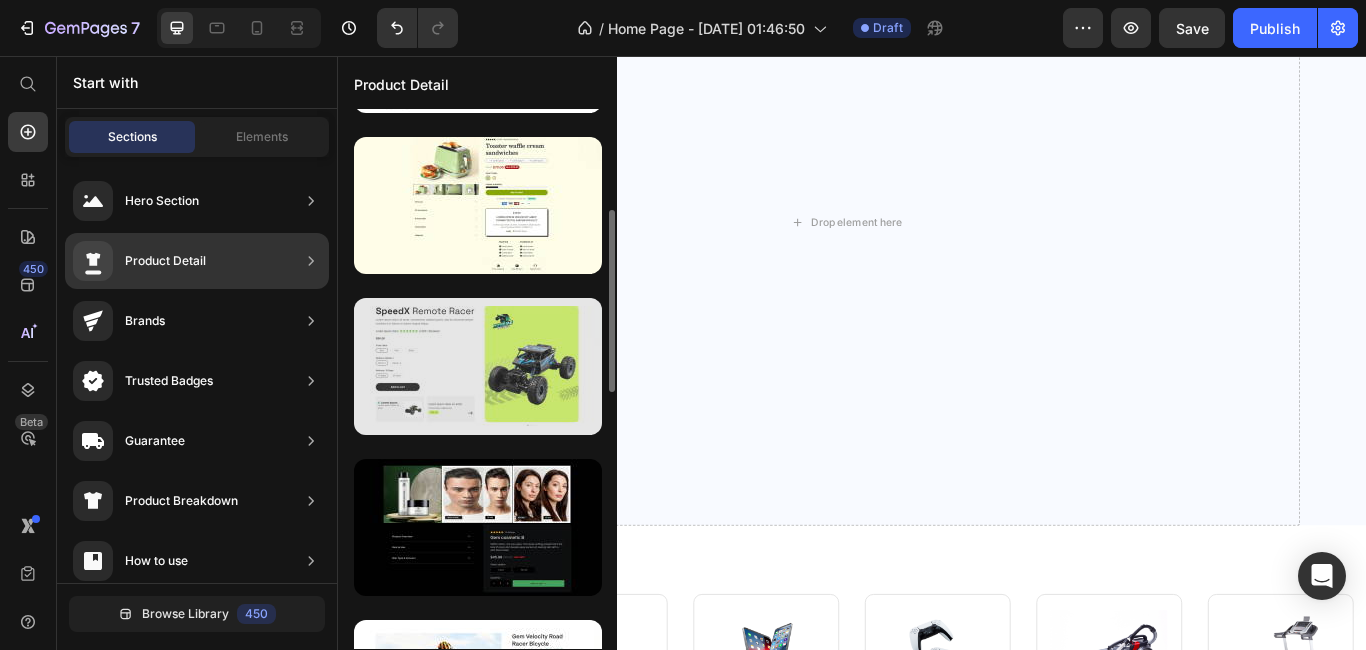 scroll, scrollTop: 0, scrollLeft: 0, axis: both 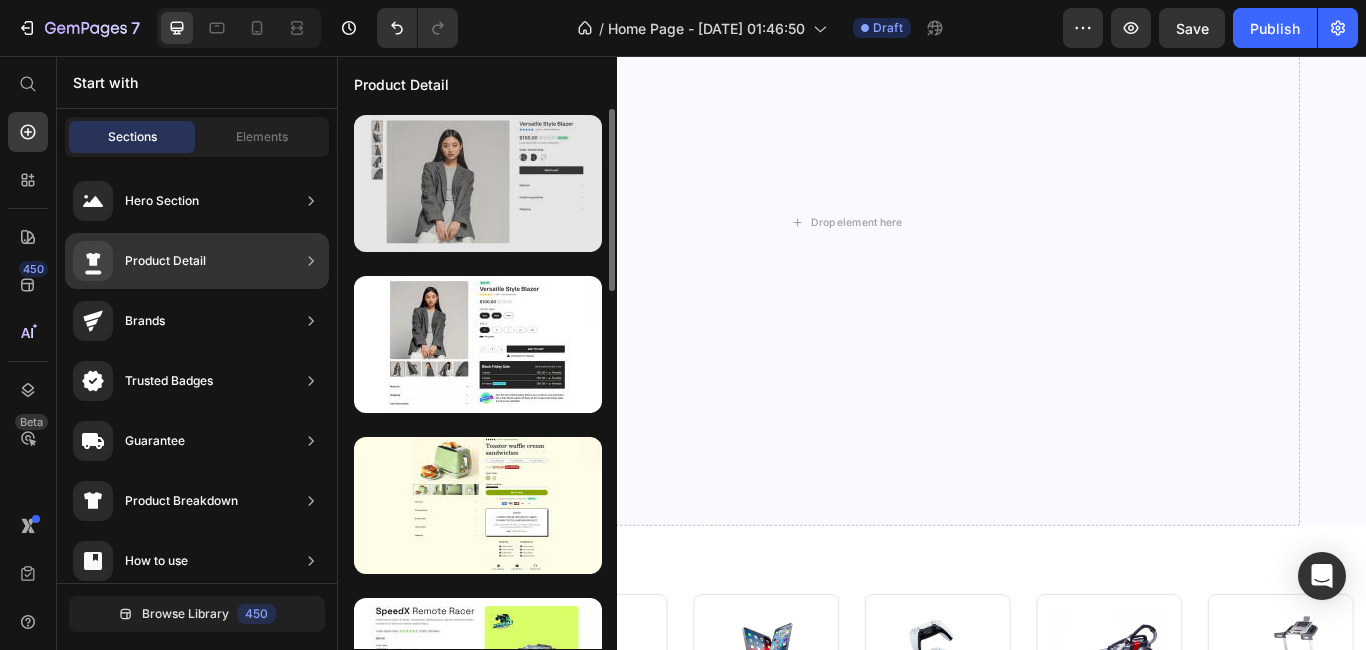 click at bounding box center (478, 183) 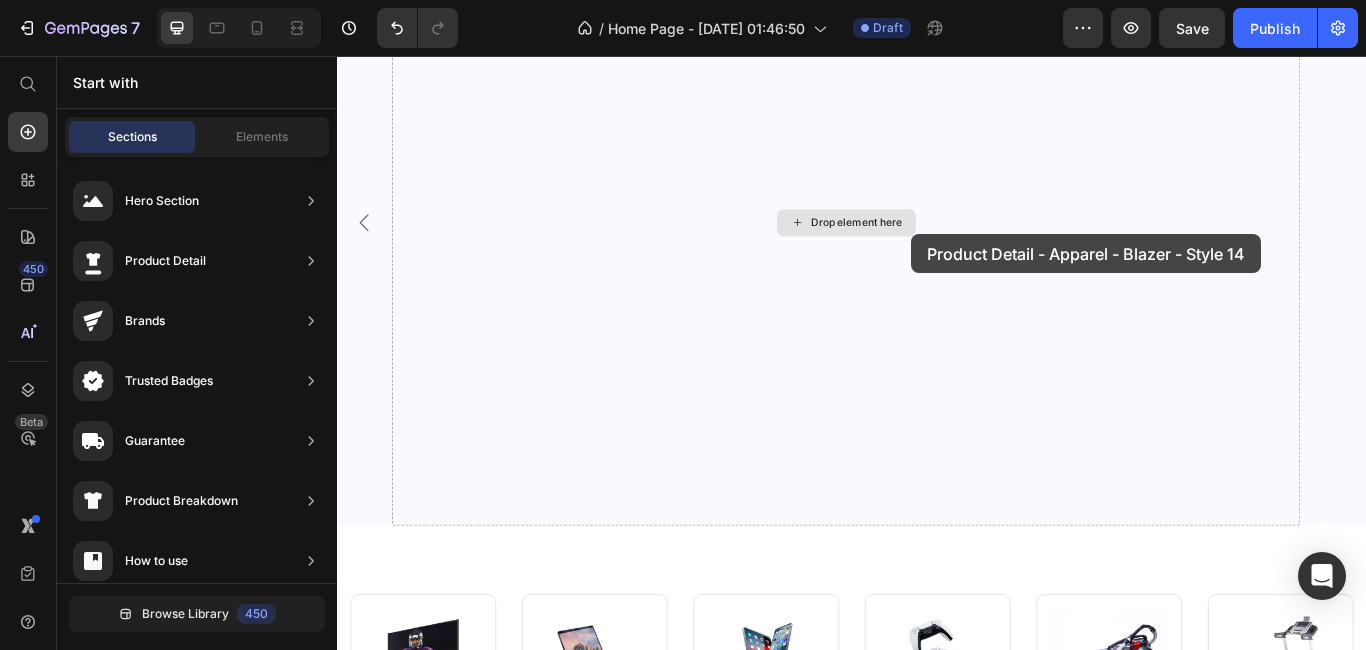 drag, startPoint x: 848, startPoint y: 275, endPoint x: 979, endPoint y: 283, distance: 131.24405 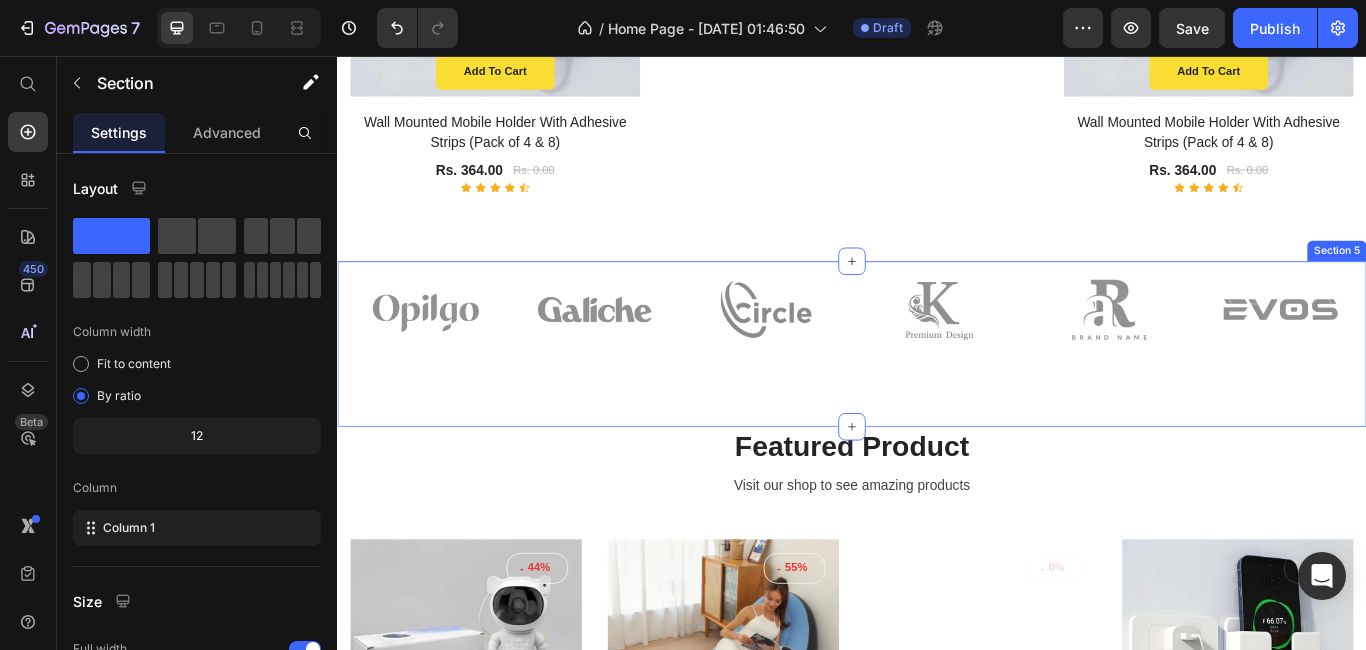 scroll, scrollTop: 4077, scrollLeft: 0, axis: vertical 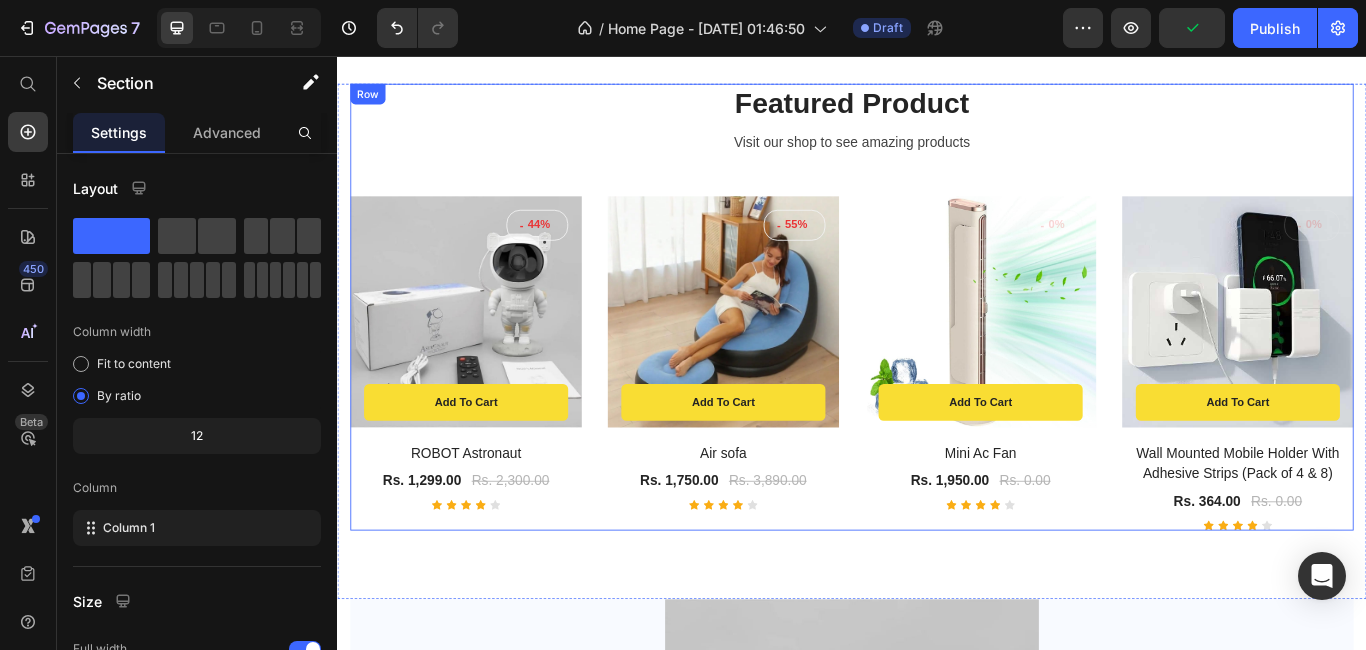 click on "Featured Product Heading Visit our shop to see amazing products Text block - 44% Product Tag Product Images & Gallery add to cart Product Cart Button Row Row ROBOT Astronaut Product Title Rs. 1,299.00 Product Price Rs. 2,300.00 Product Price Row                Icon                Icon                Icon                Icon
Icon Icon List Hoz Row - 55% Product Tag Product Images & Gallery add to cart Product Cart Button Row Row Air sofa Product Title Rs. 1,750.00 Product Price Rs. 3,890.00 Product Price Row                Icon                Icon                Icon                Icon
Icon Icon List Hoz Row - 0% Product Tag Product Images & Gallery add to cart Product Cart Button Row Row Mini Ac Fan Product Title Rs. 1,950.00 Product Price Rs. 0.00 Product Price Row                Icon                Icon                Icon                Icon
Icon Icon List Hoz Row - 0% Product Tag Product Images & Gallery add to cart Product Cart Button Row Row Product Title" at bounding box center (937, 348) 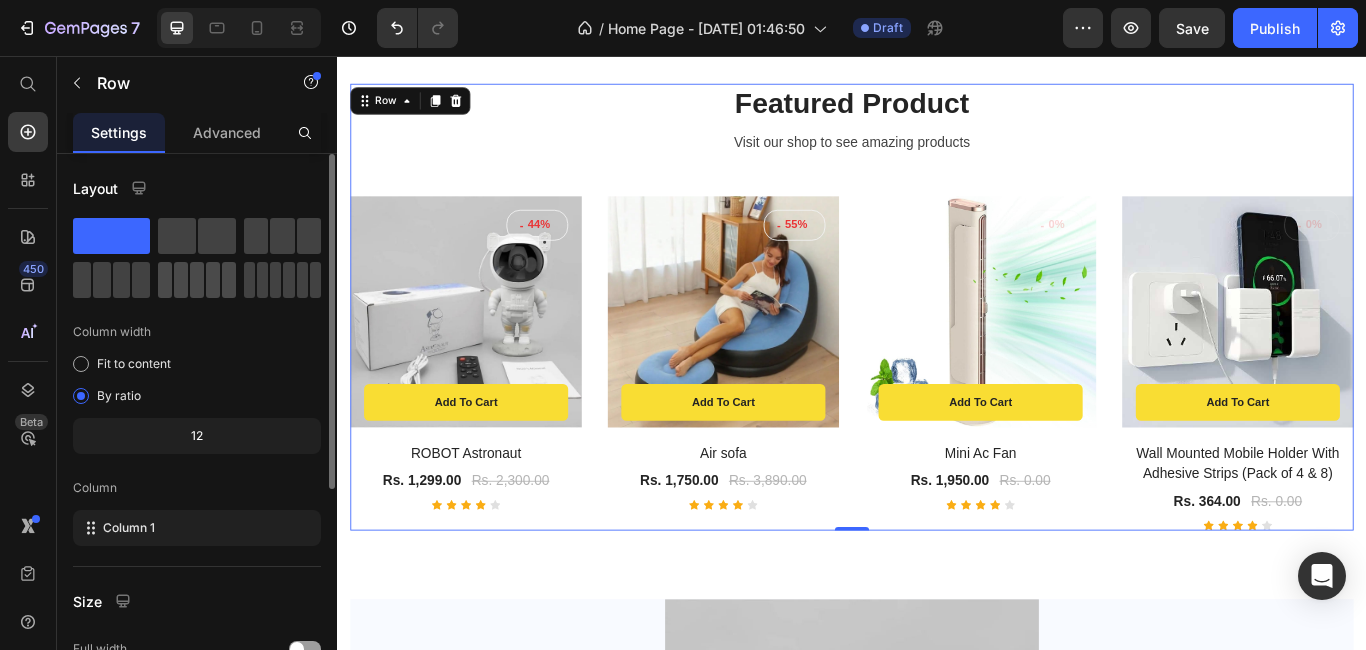 click 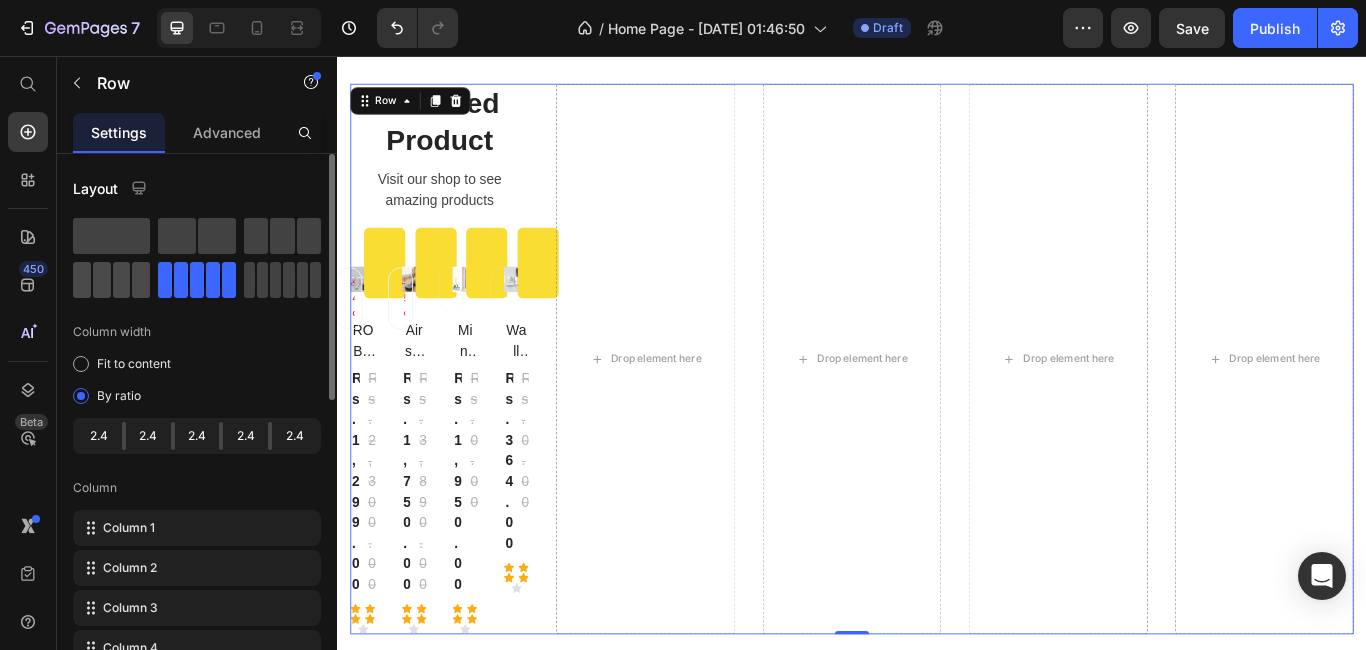 click 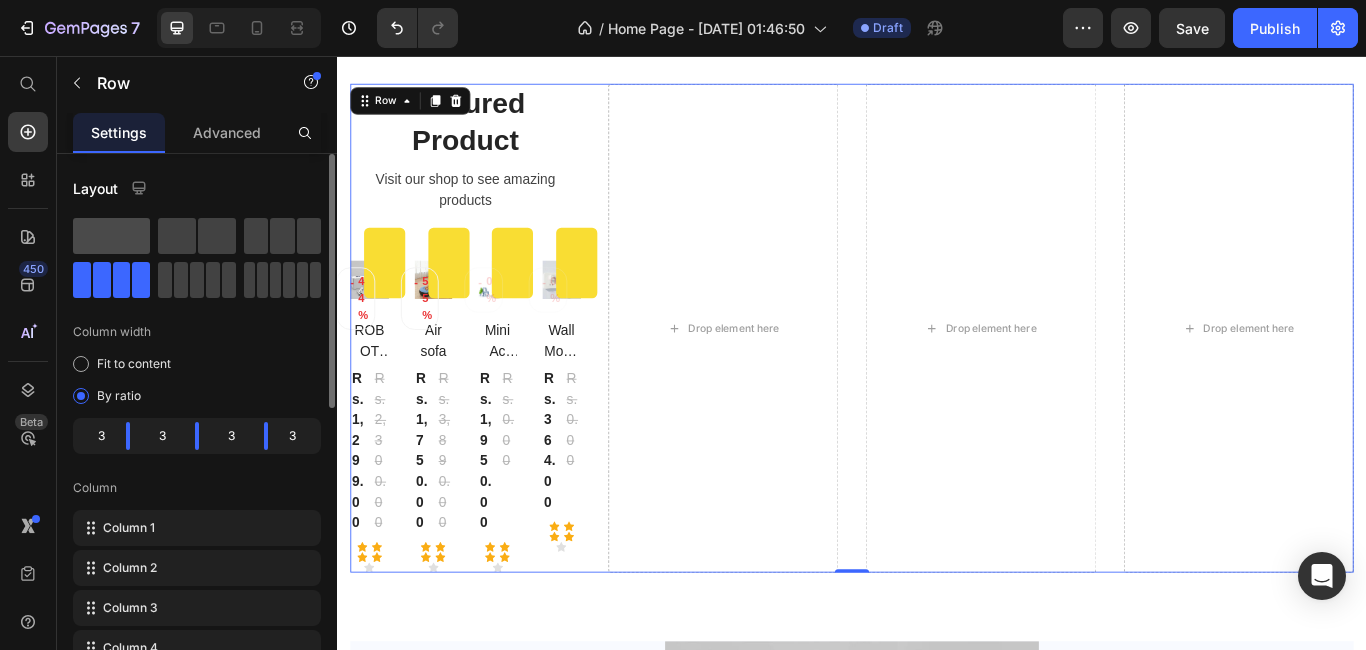 click 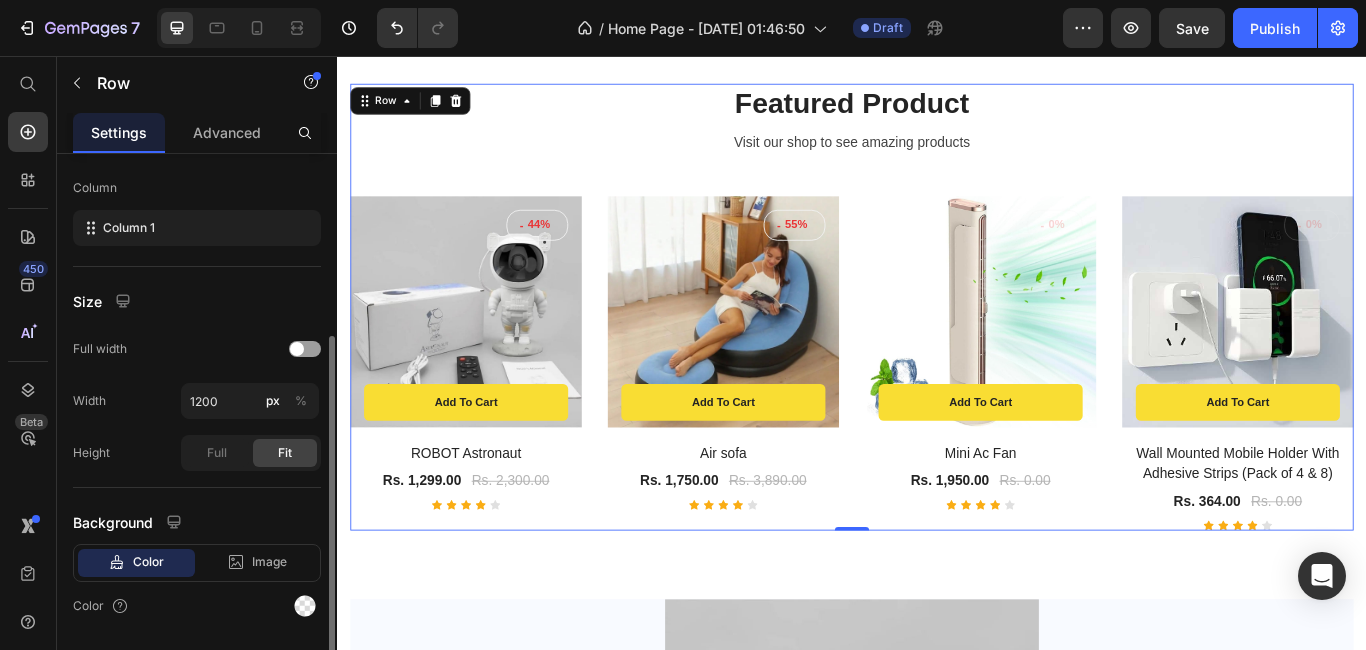 scroll, scrollTop: 359, scrollLeft: 0, axis: vertical 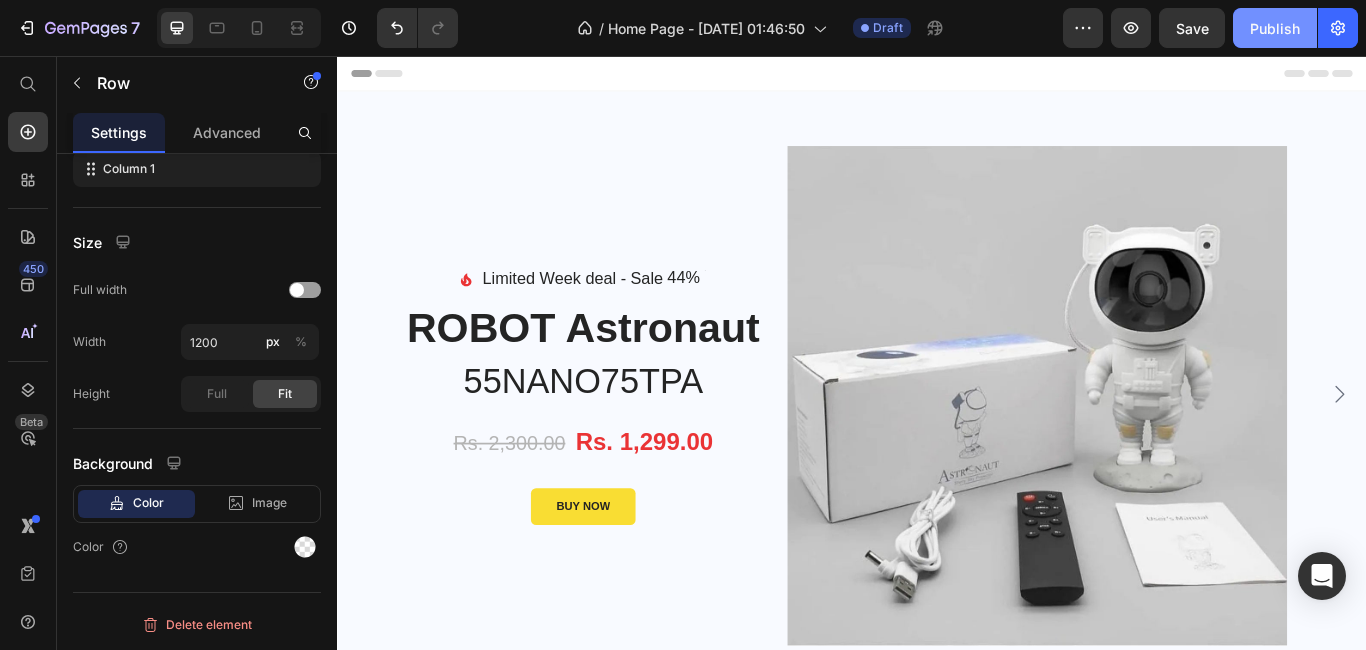 click on "Publish" at bounding box center [1275, 28] 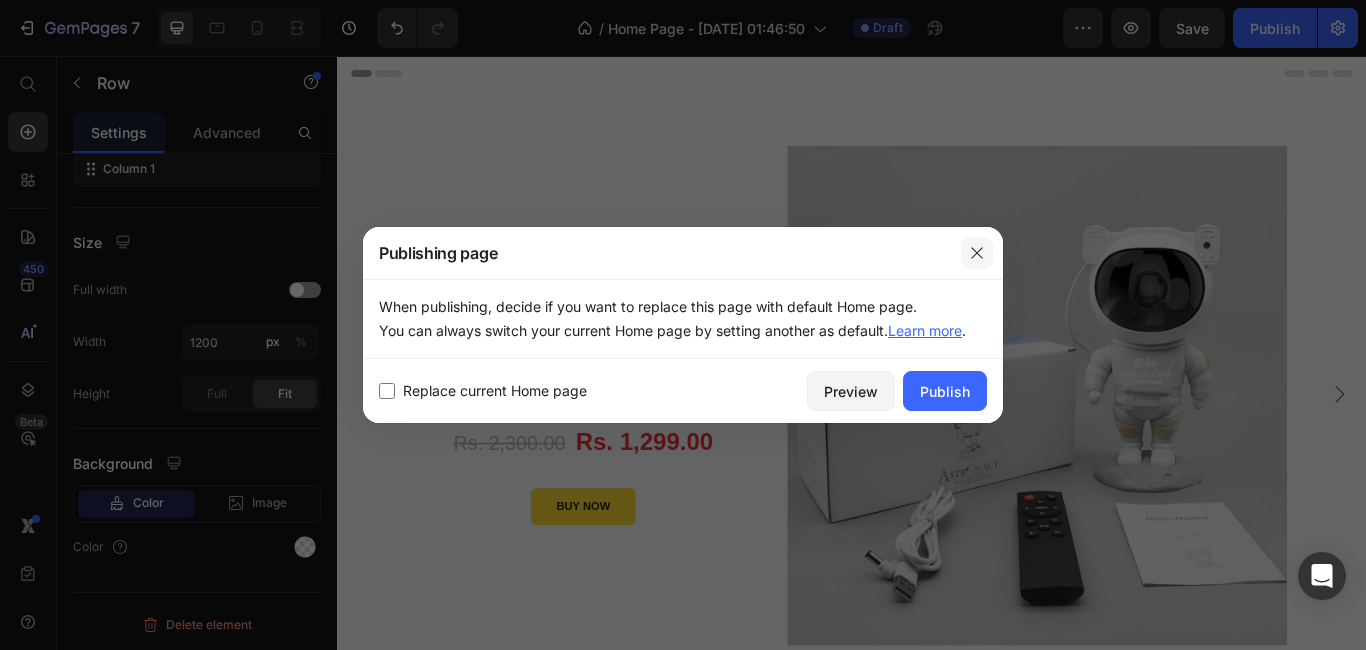 click at bounding box center (977, 253) 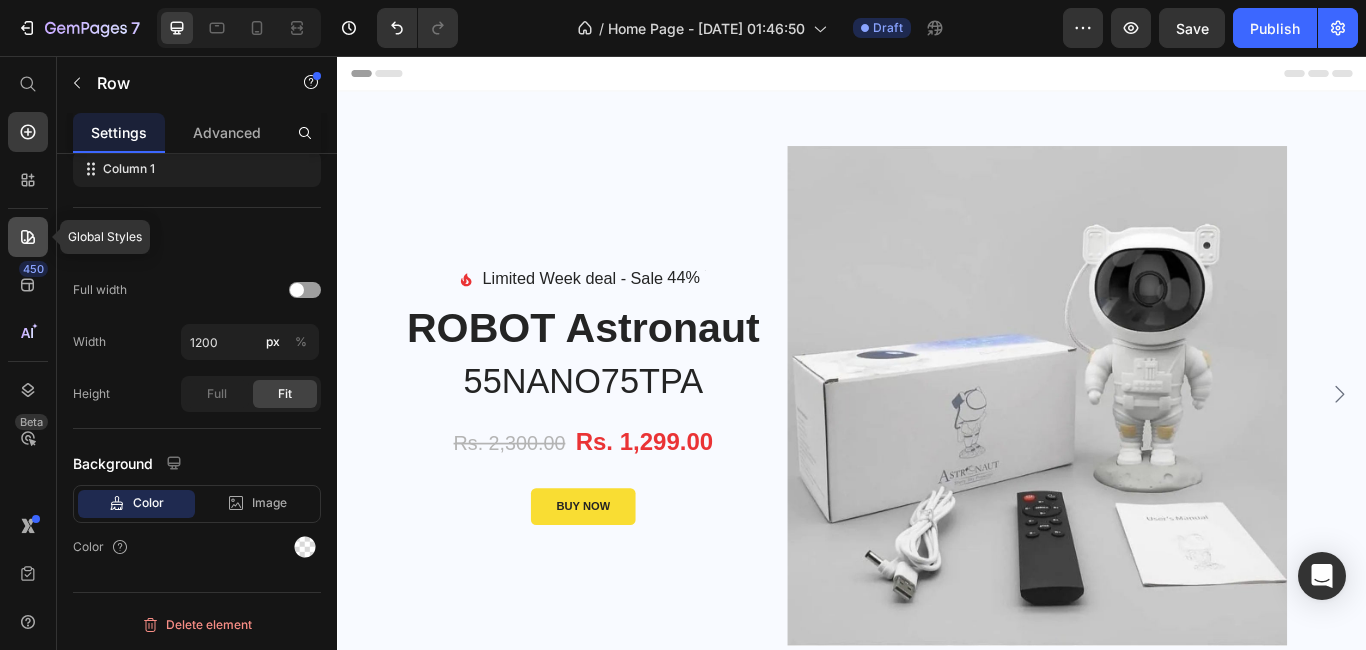 click 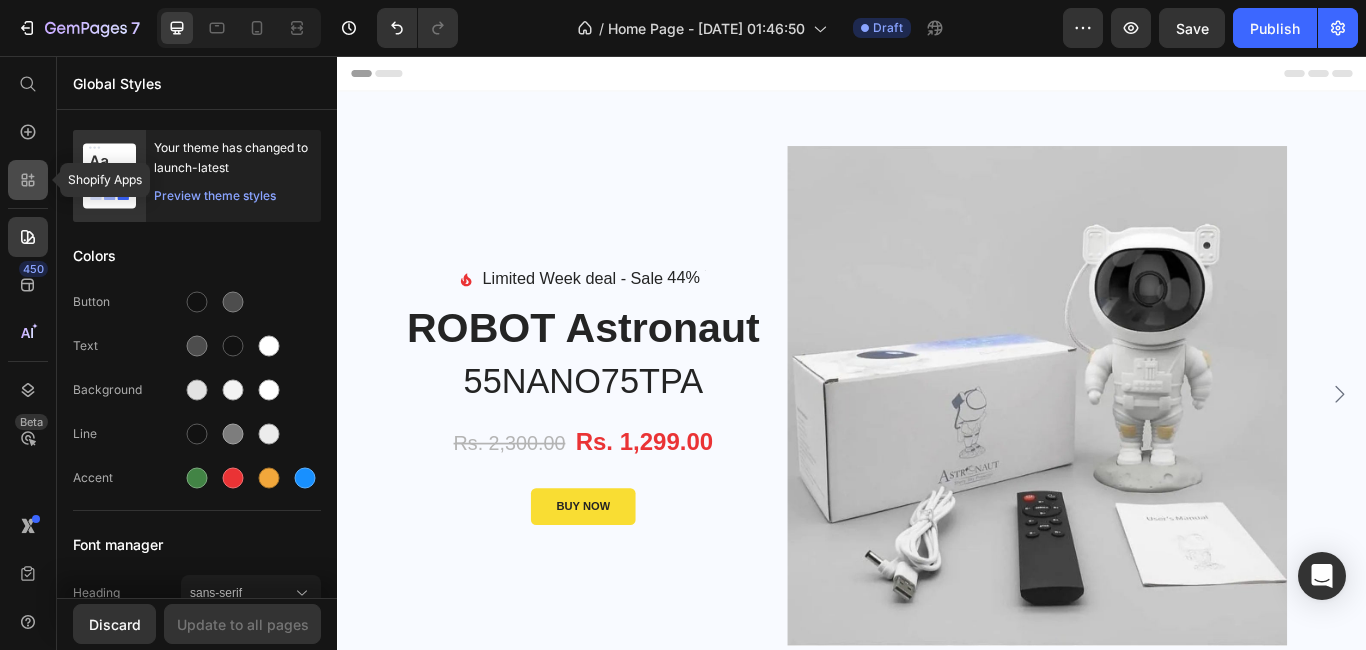 click 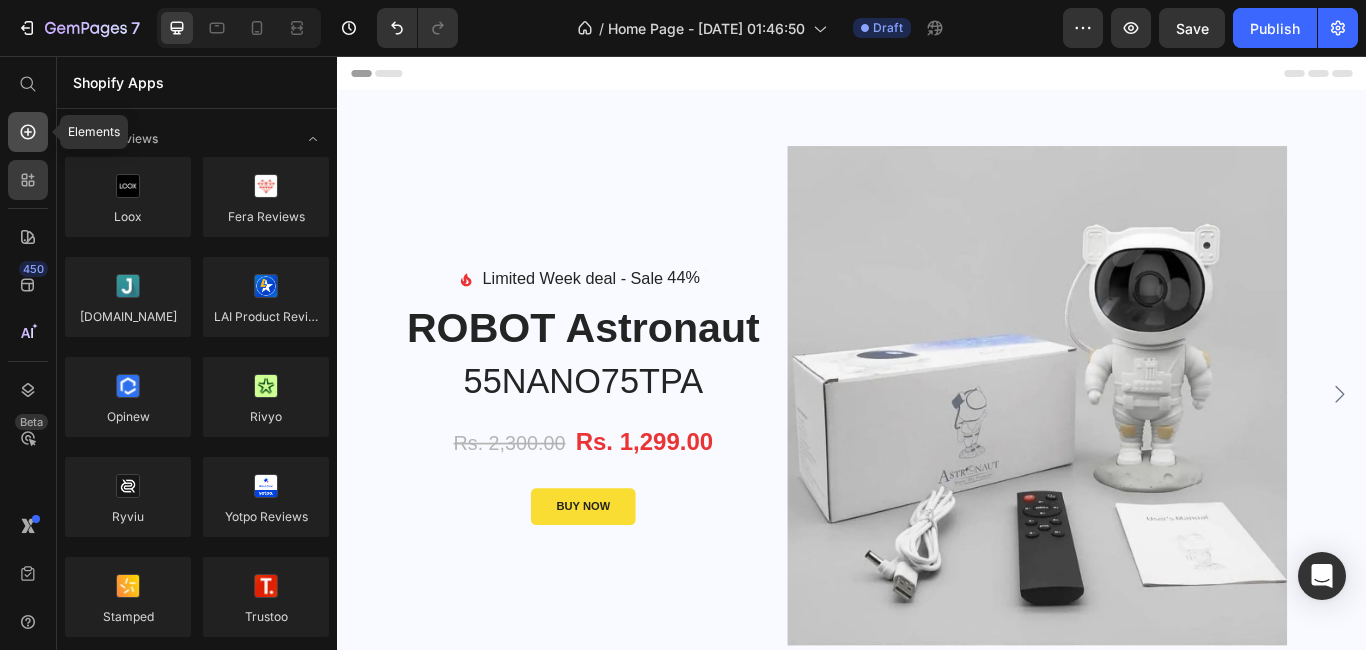 click 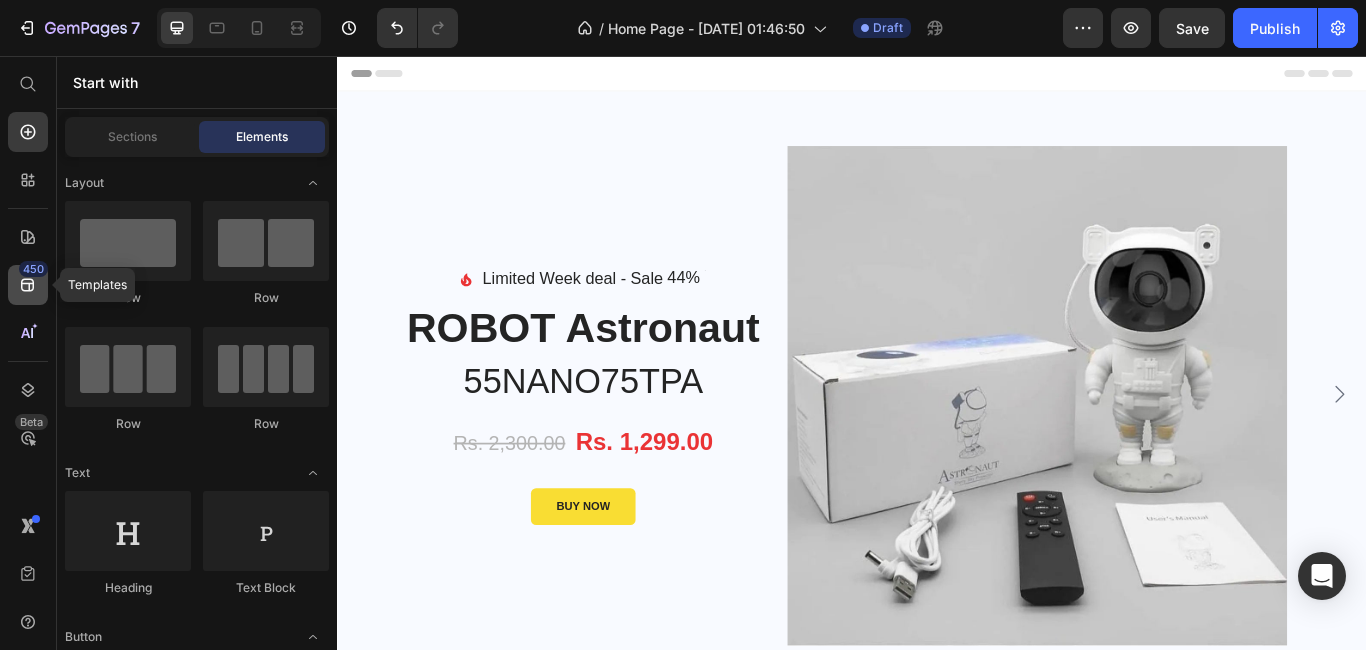 click 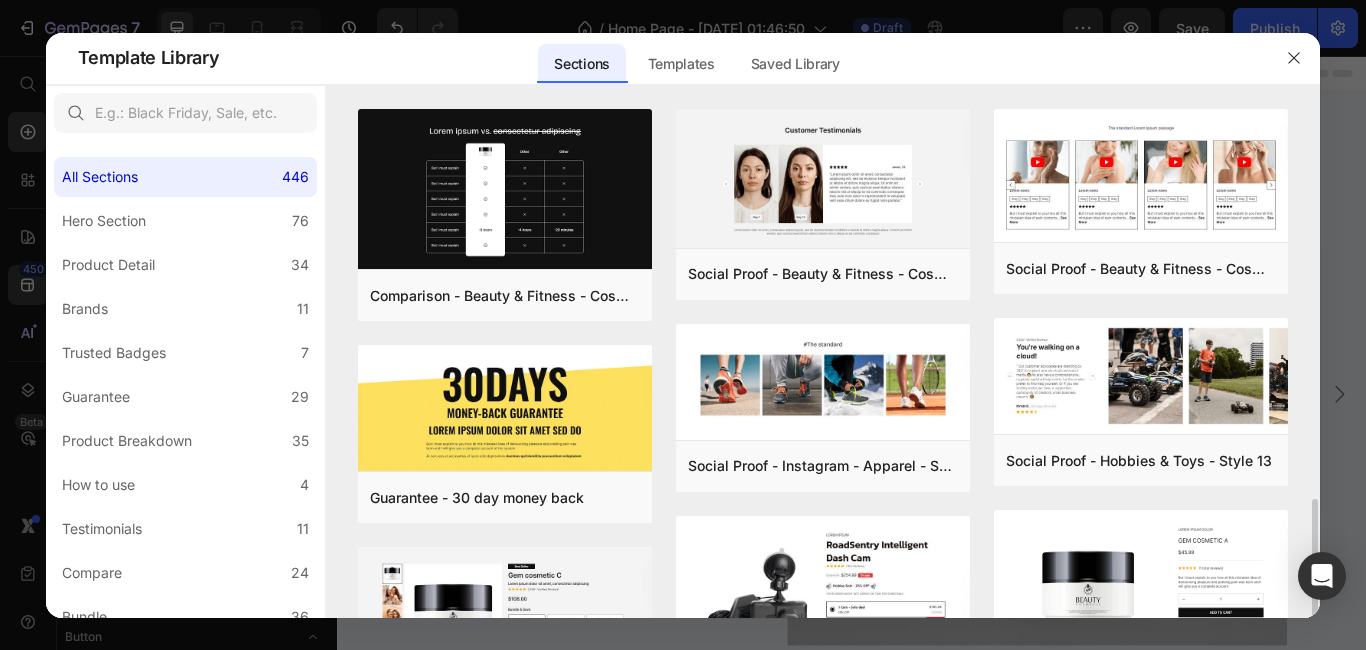 scroll, scrollTop: 300, scrollLeft: 0, axis: vertical 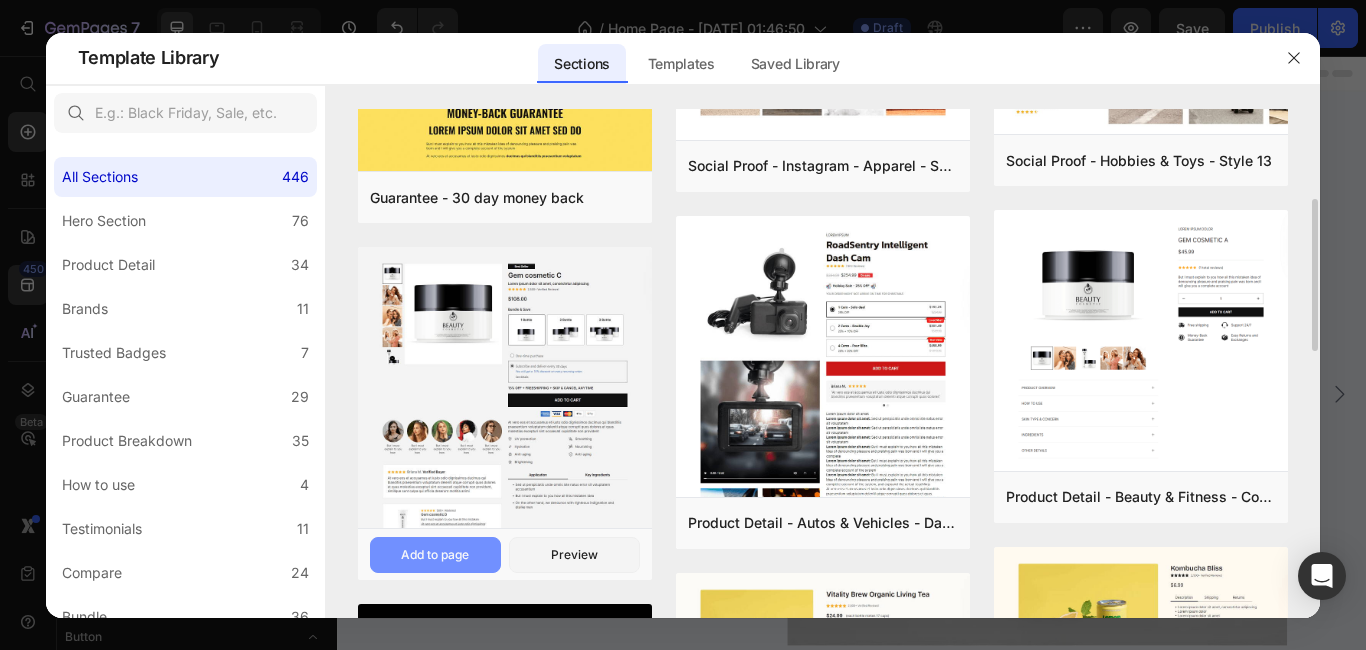 click on "Add to page" at bounding box center [435, 555] 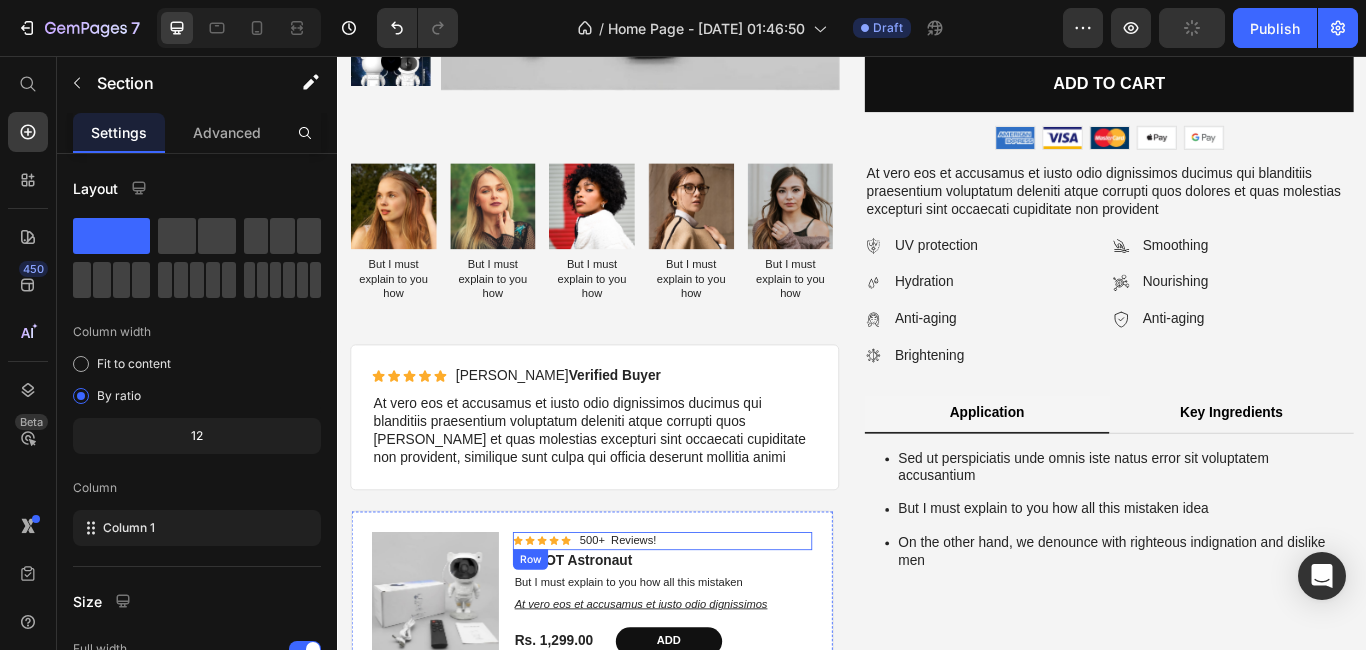 scroll, scrollTop: 6293, scrollLeft: 0, axis: vertical 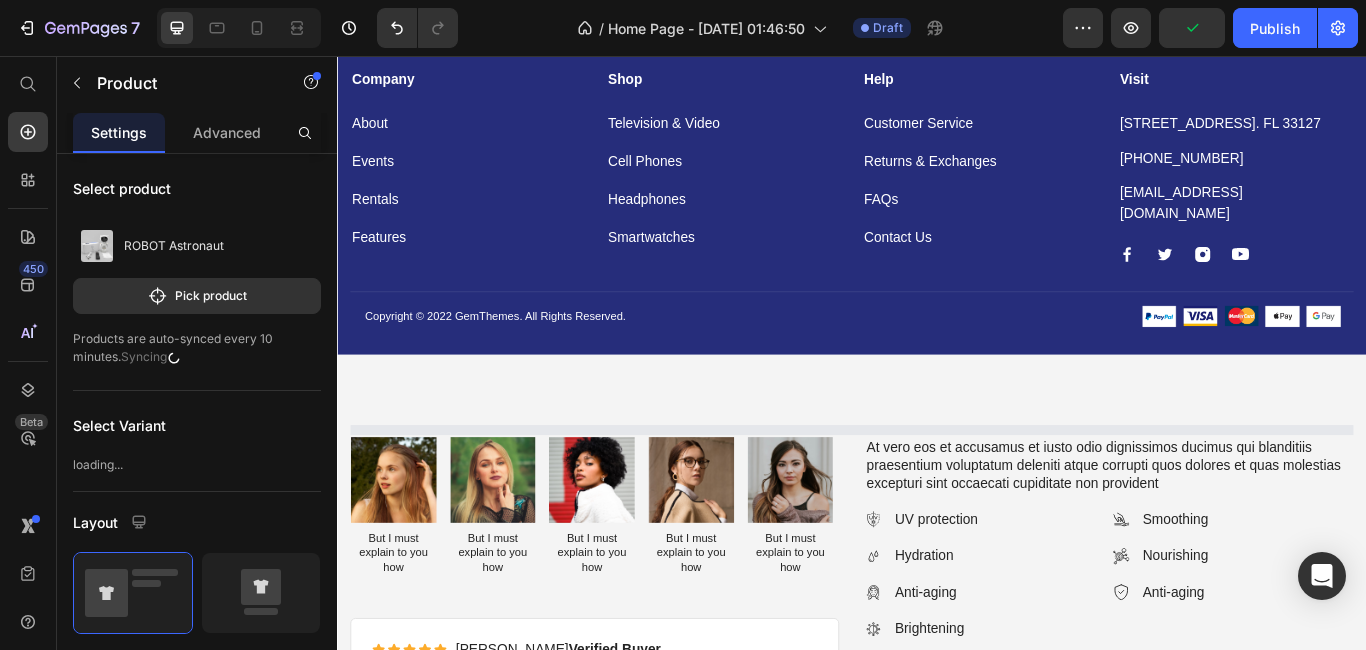 click on "Image But I must explain to you how  Text Block Image But I must explain to you how  Text Block Image But I must explain to you how  Text Block Image But I must explain to you how  Text Block Image But I must explain to you how  Text Block Carousel Icon Icon Icon Icon Icon Icon List [PERSON_NAME]  Verified Buyer Text Block Row At vero eos et accusamus et iusto odio dignissimos ducimus qui blanditiis praesentium voluptatum deleniti atque corrupti quos [PERSON_NAME] et quas molestias excepturi sint occaecati cupiditate non provident, similique sunt culpa qui officia deserunt mollitia animi Text Block Row Product Images Icon Icon Icon Icon Icon Icon List 500+  Reviews! Text Block Row ROBOT Astronaut Product Title But I must explain to you how all this mistaken Text Block At vero eos et accusamus et iusto odio dignissimos Text Block Rs. 1,299.00 Product Price Add Add to Cart Row Product Product Images Icon Icon Icon Icon Icon Icon List 500+  Reviews! Text Block Row ROBOT Astronaut Product Title Text Block Text Block" at bounding box center (937, 814) 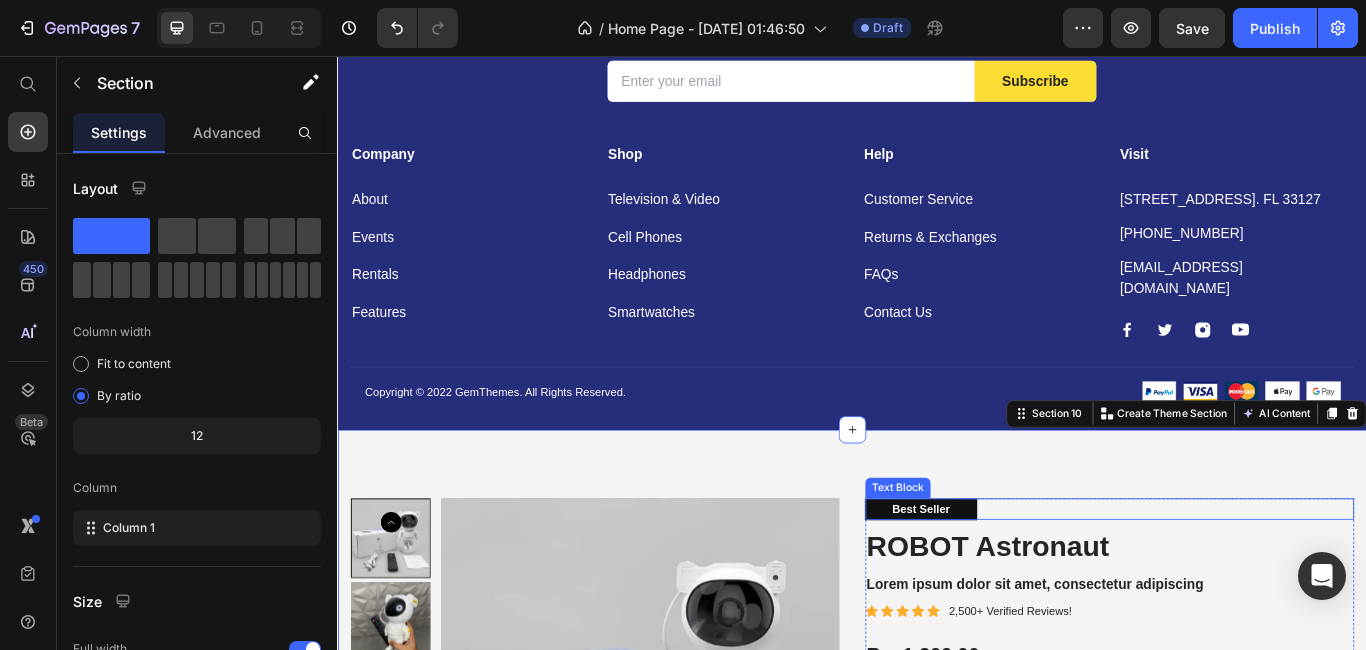 scroll, scrollTop: 5693, scrollLeft: 0, axis: vertical 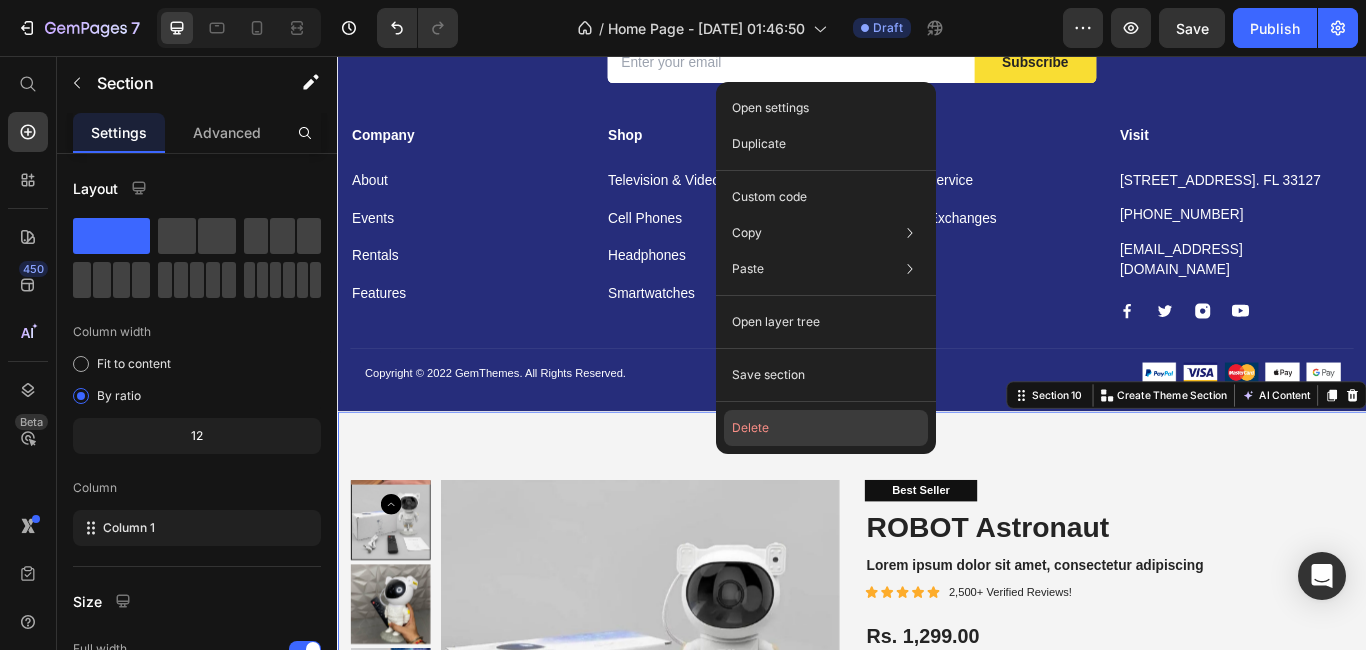 click on "Delete" 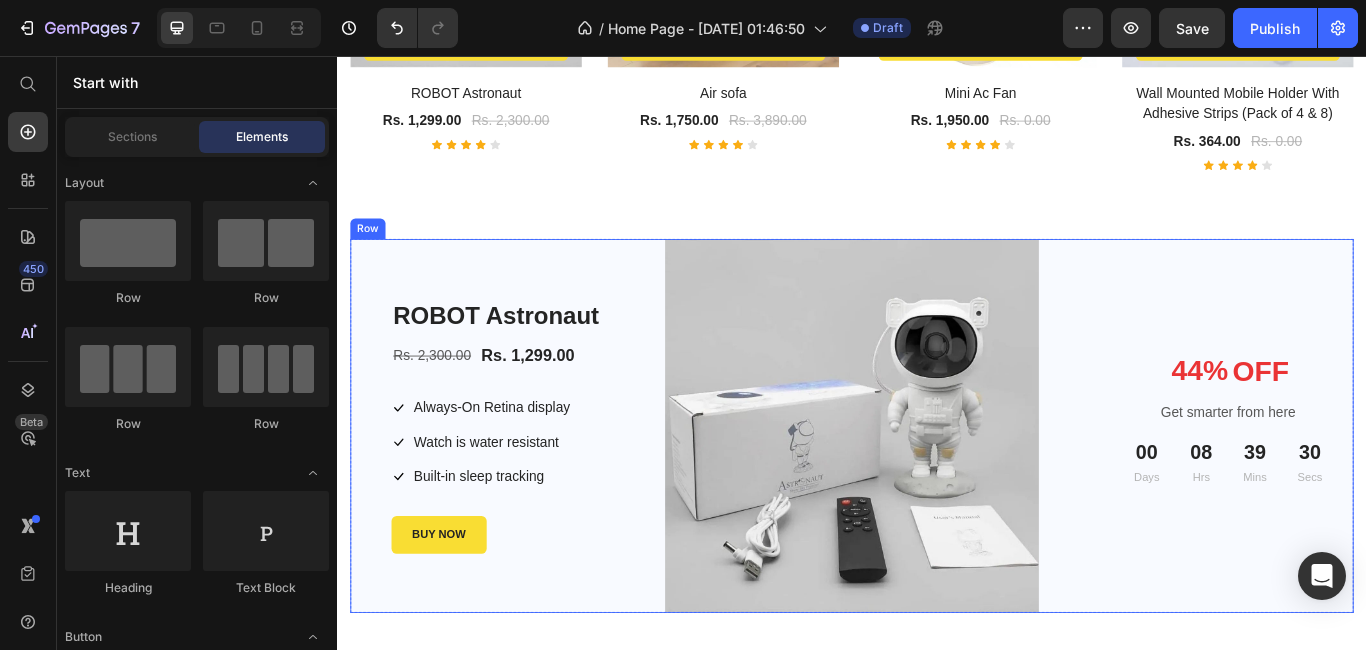 scroll, scrollTop: 4485, scrollLeft: 0, axis: vertical 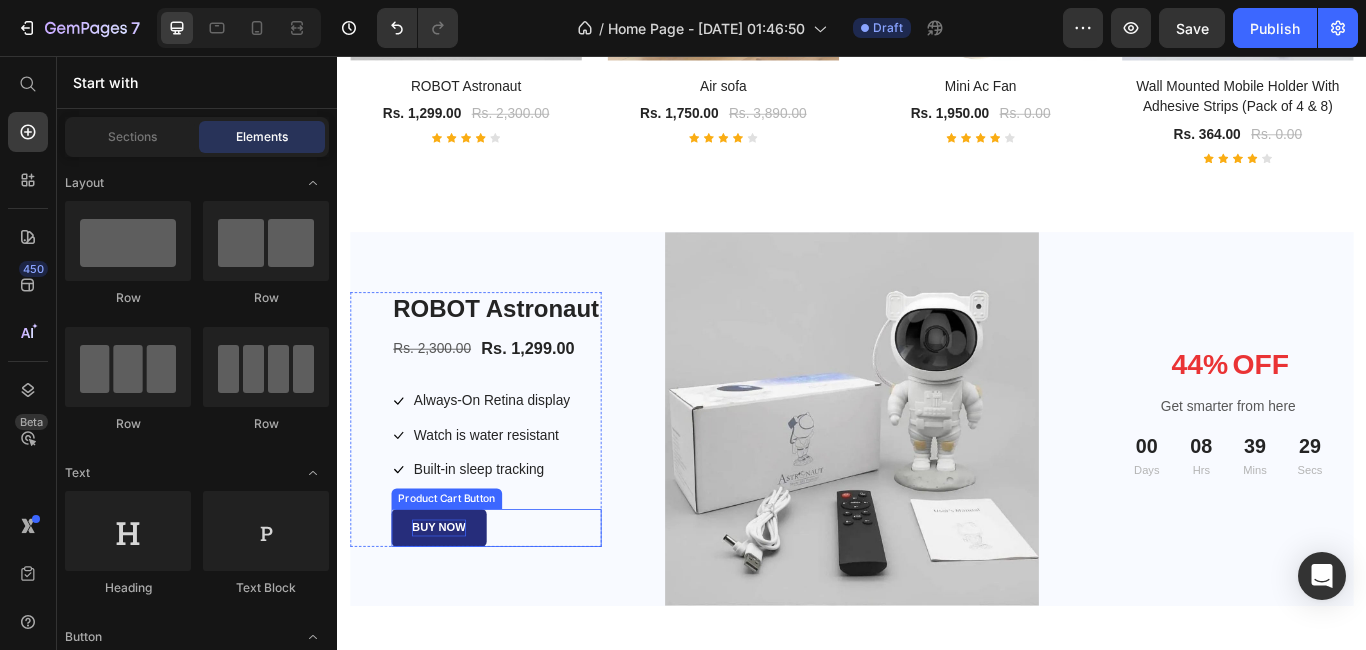 click on "BUY NOW" at bounding box center [455, 606] 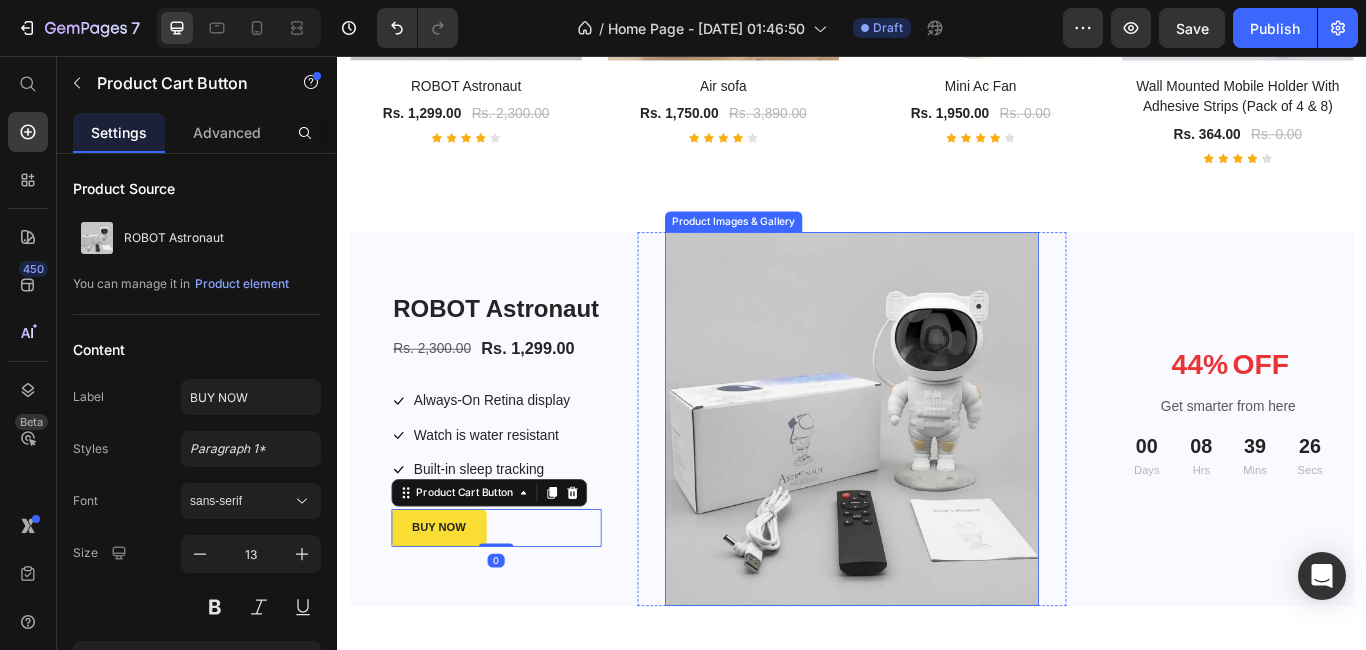 click at bounding box center [937, 479] 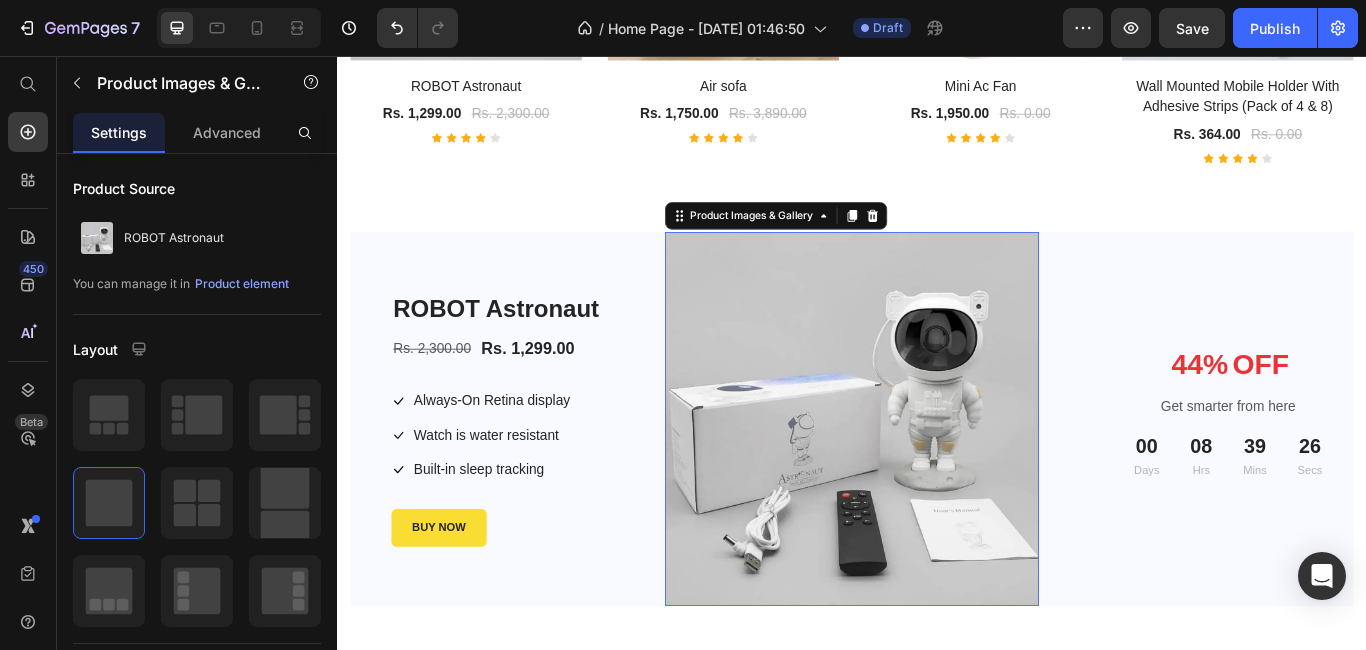 click at bounding box center (937, 479) 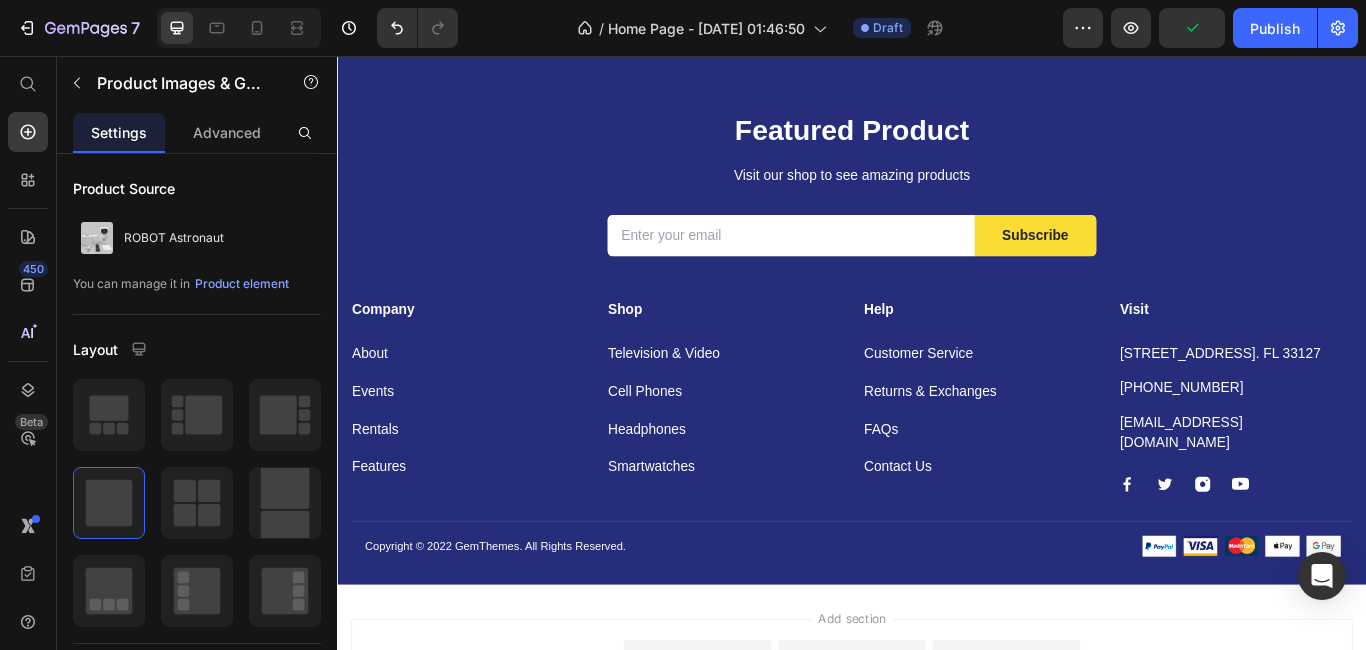 scroll, scrollTop: 5585, scrollLeft: 0, axis: vertical 